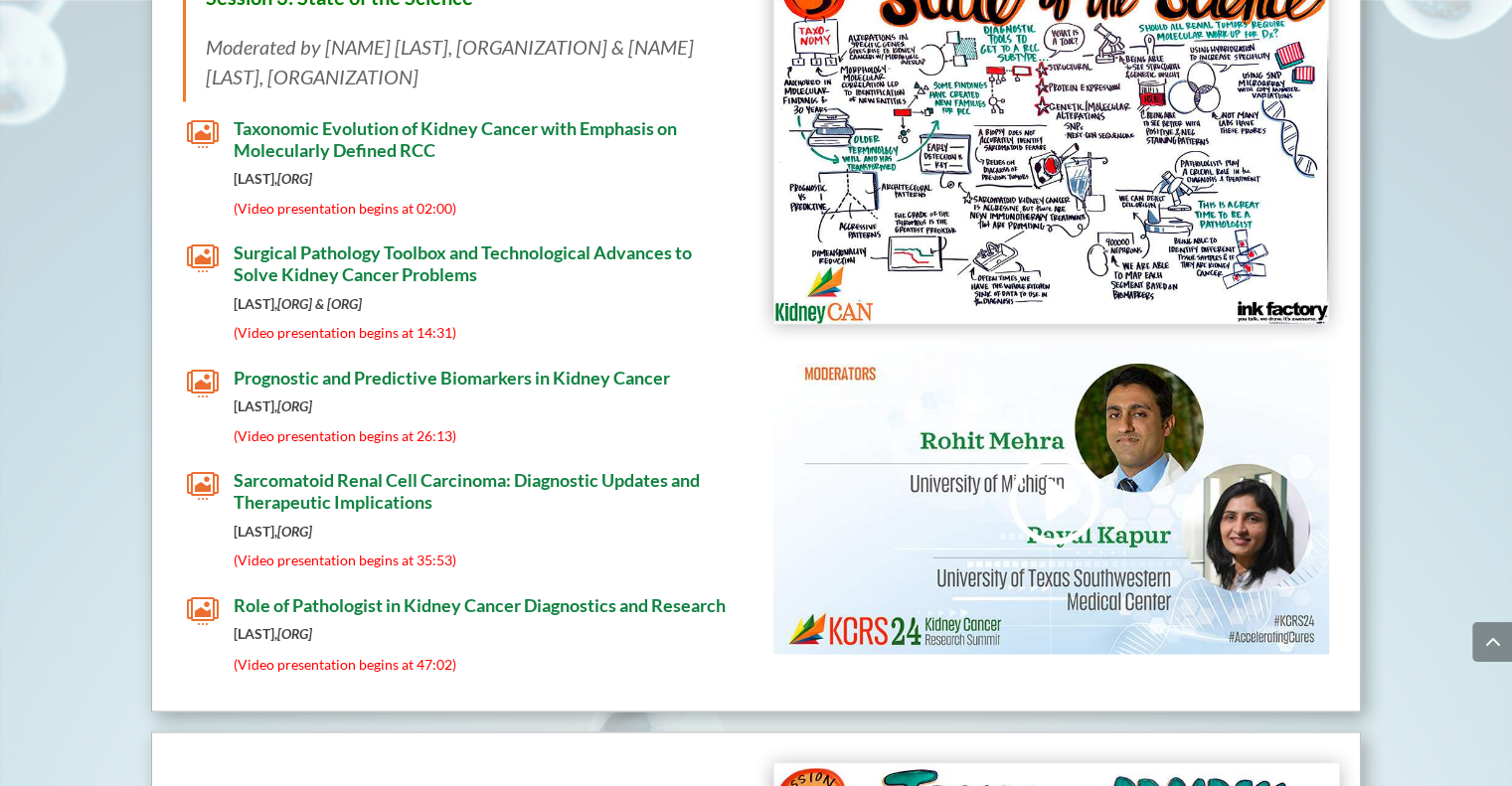 scroll, scrollTop: 3124, scrollLeft: 0, axis: vertical 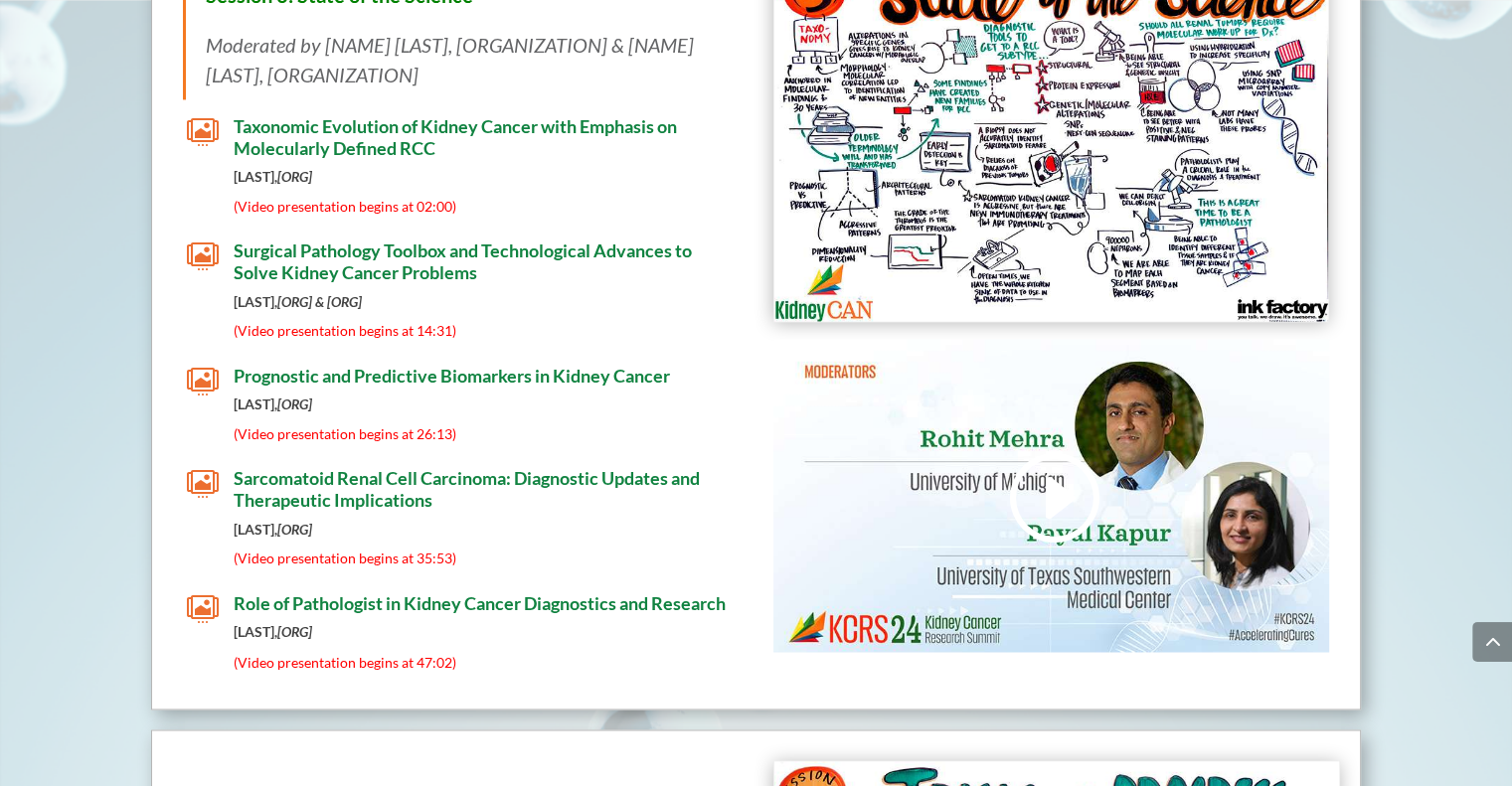 drag, startPoint x: 585, startPoint y: 373, endPoint x: 487, endPoint y: 376, distance: 98.045908 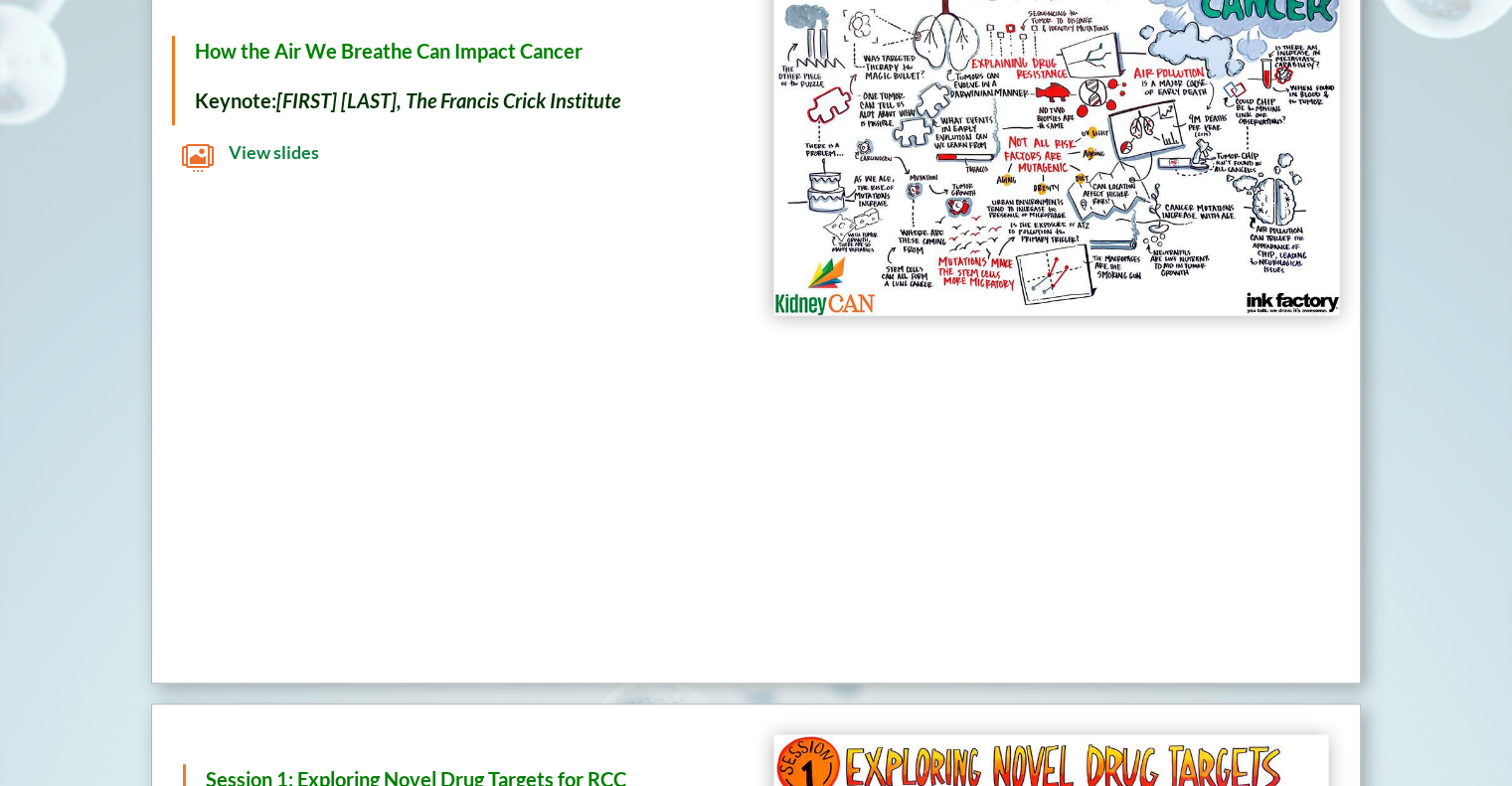 scroll, scrollTop: 773, scrollLeft: 0, axis: vertical 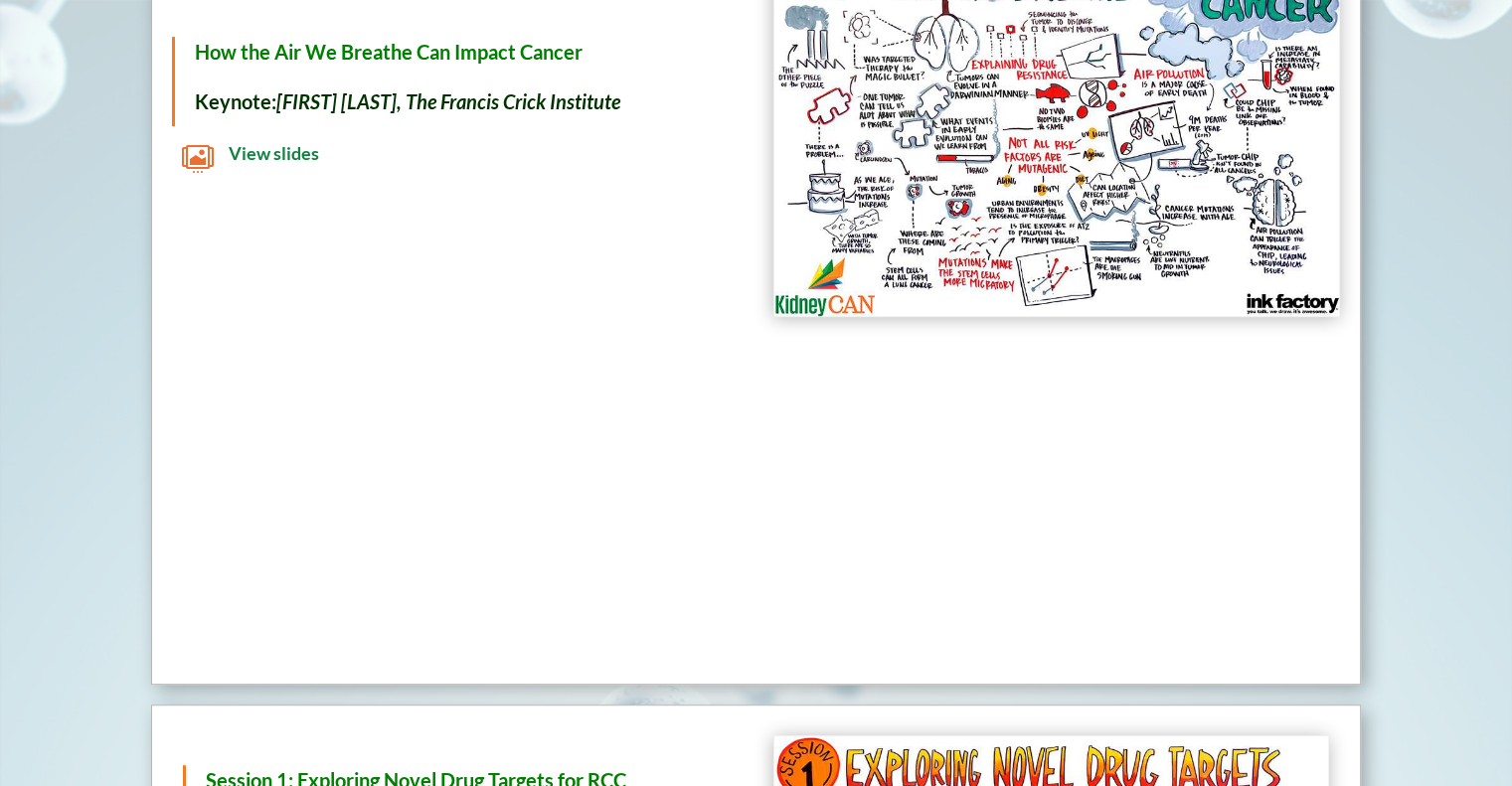 drag, startPoint x: 259, startPoint y: 154, endPoint x: 218, endPoint y: 165, distance: 42.449971 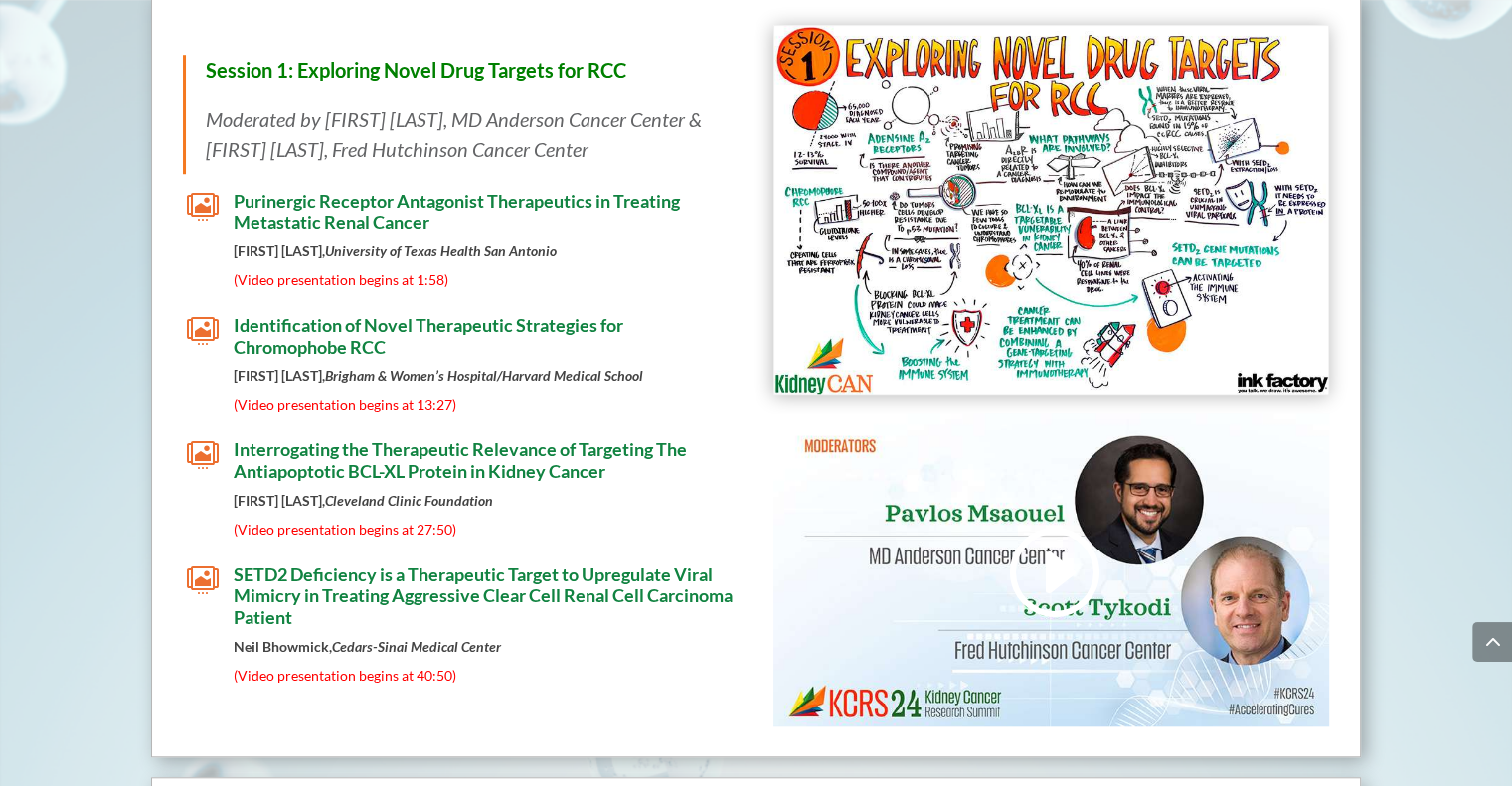 scroll, scrollTop: 1493, scrollLeft: 0, axis: vertical 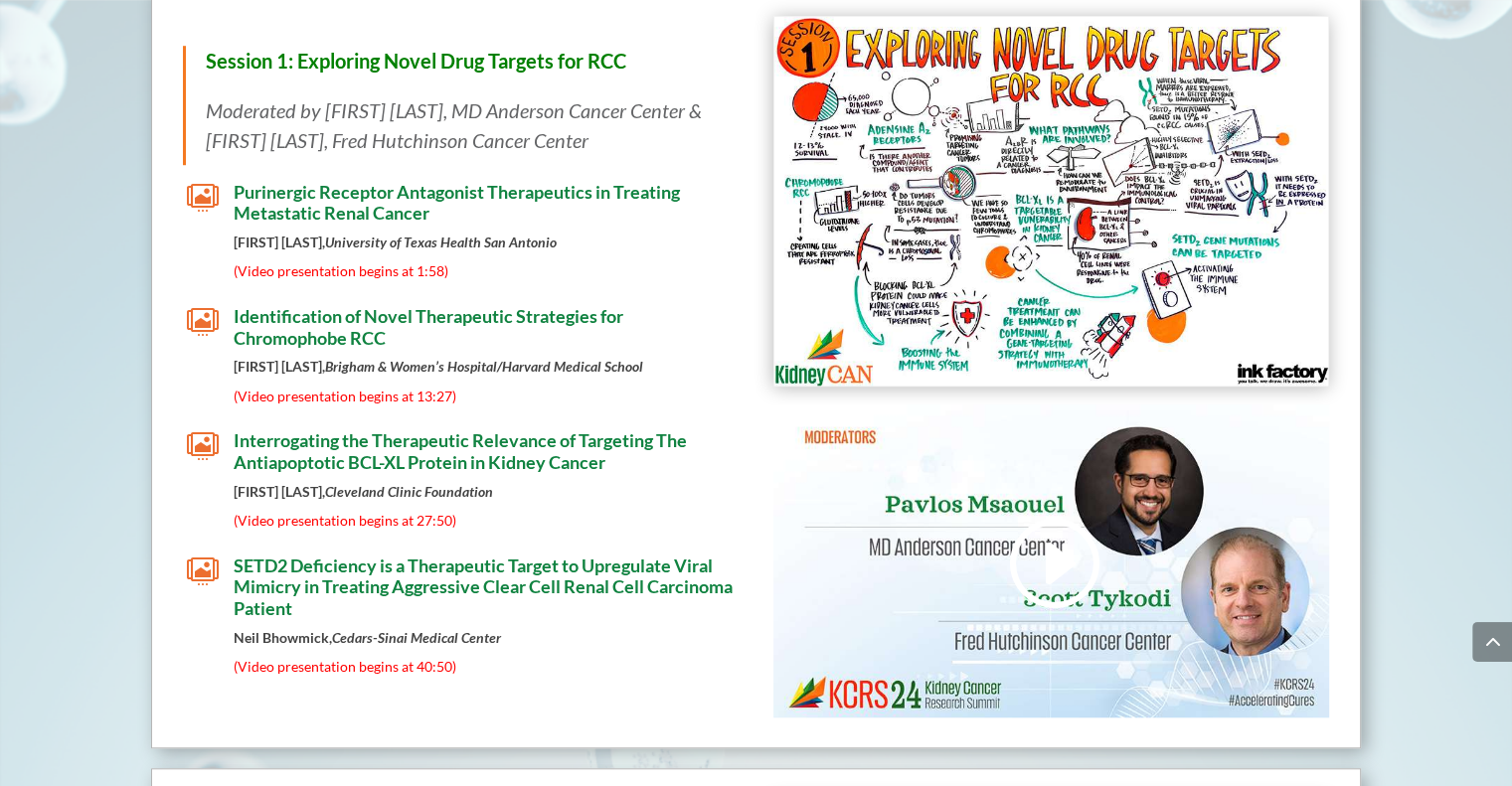 click on "Purinergic Receptor Antagonist Therapeutics in Treating Metastatic Renal Cancer" at bounding box center (456, 203) 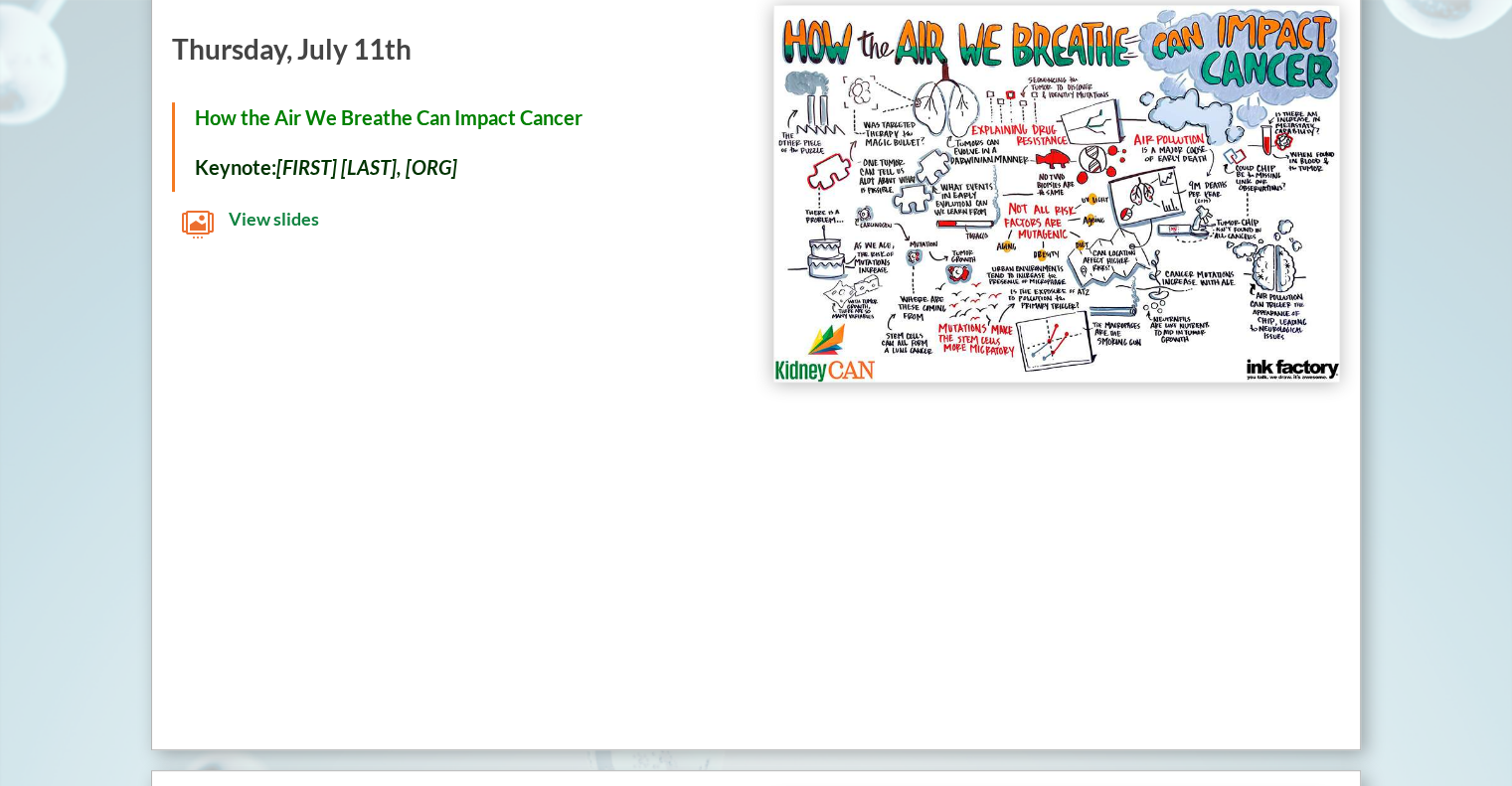 scroll, scrollTop: 718, scrollLeft: 0, axis: vertical 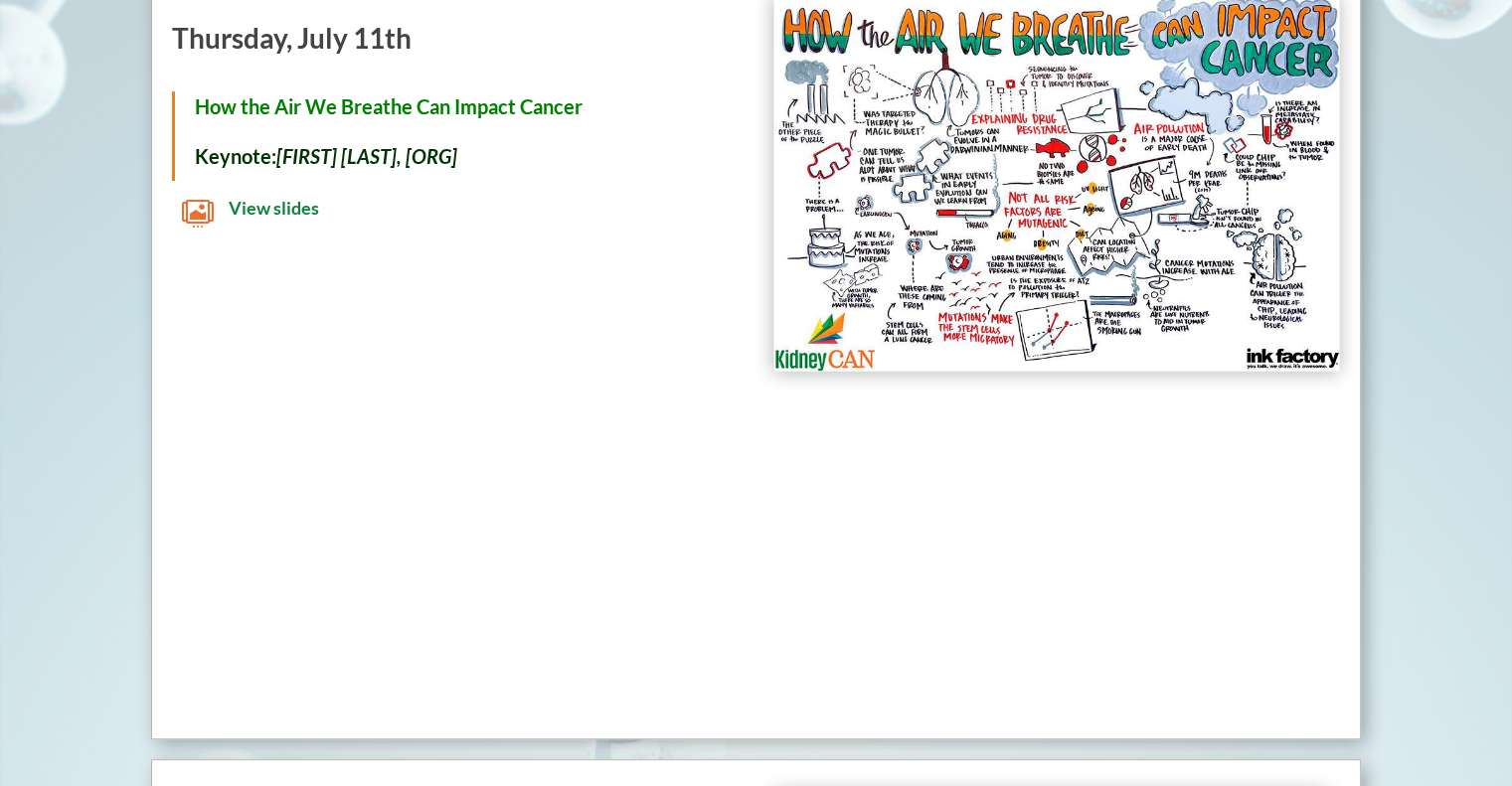 click on "View slides" at bounding box center (273, 208) 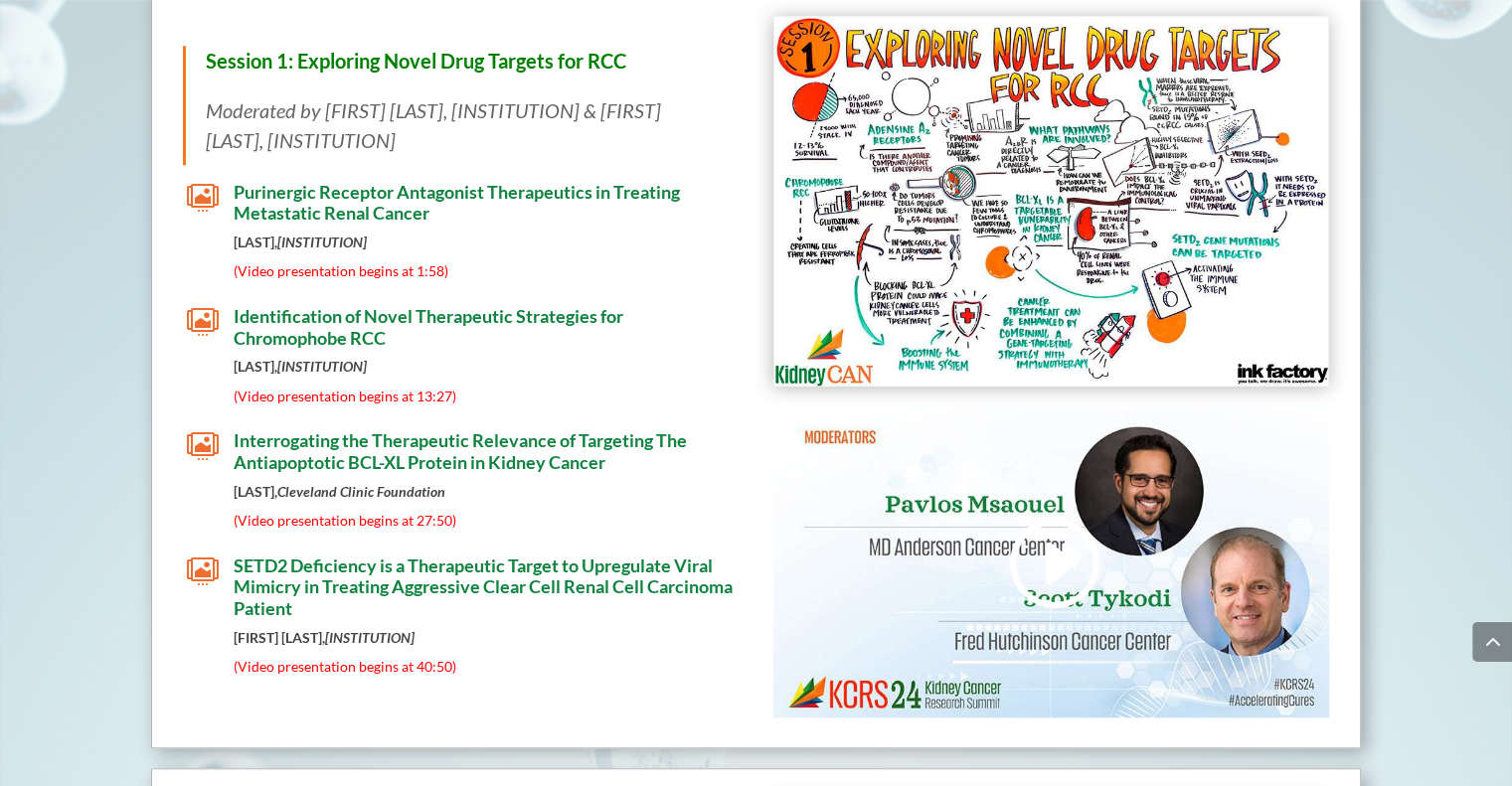 scroll, scrollTop: 1573, scrollLeft: 0, axis: vertical 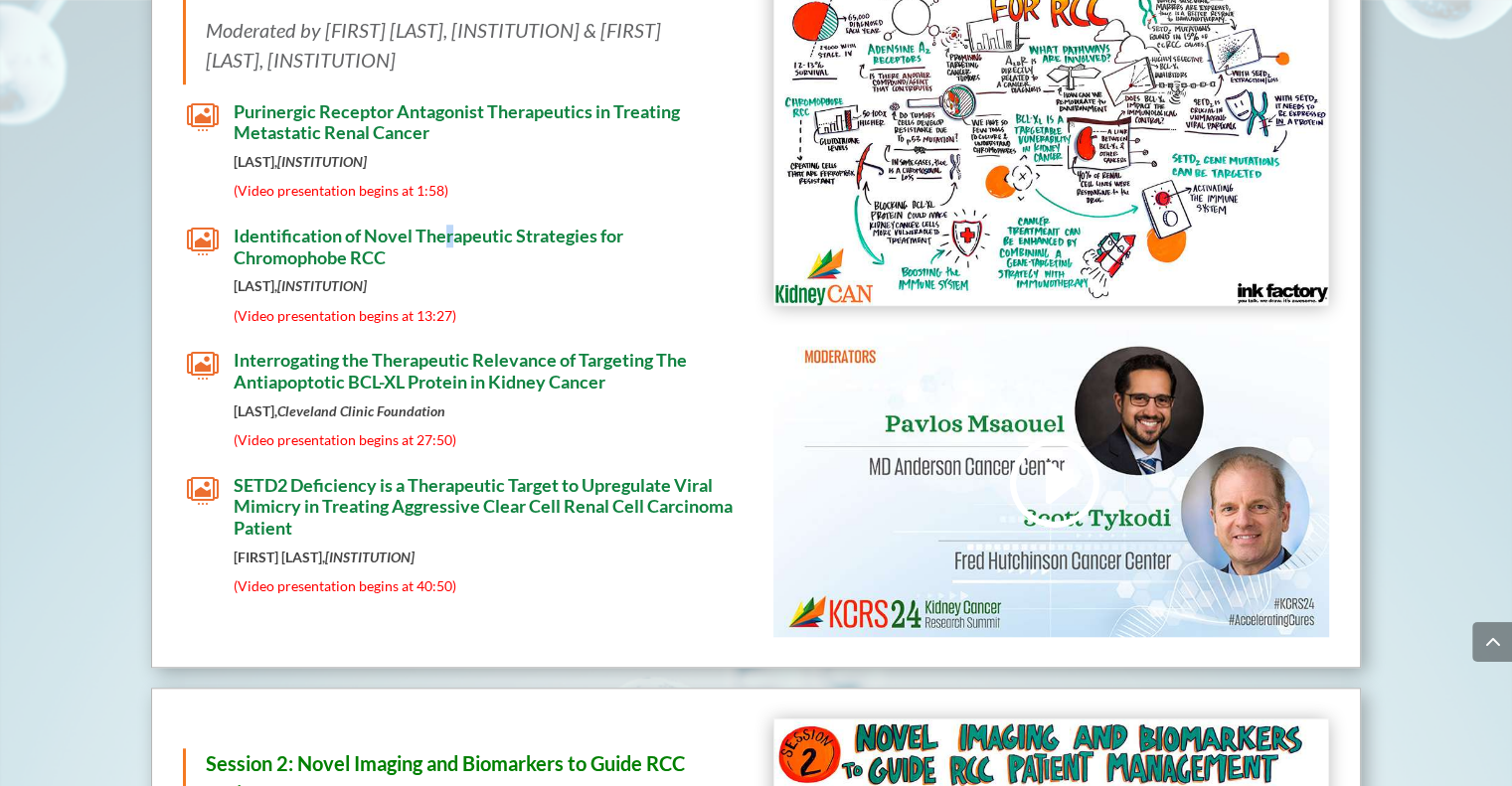 click on "Identification of Novel Therapeutic Strategies for Chromophobe RCC" at bounding box center (428, 246) 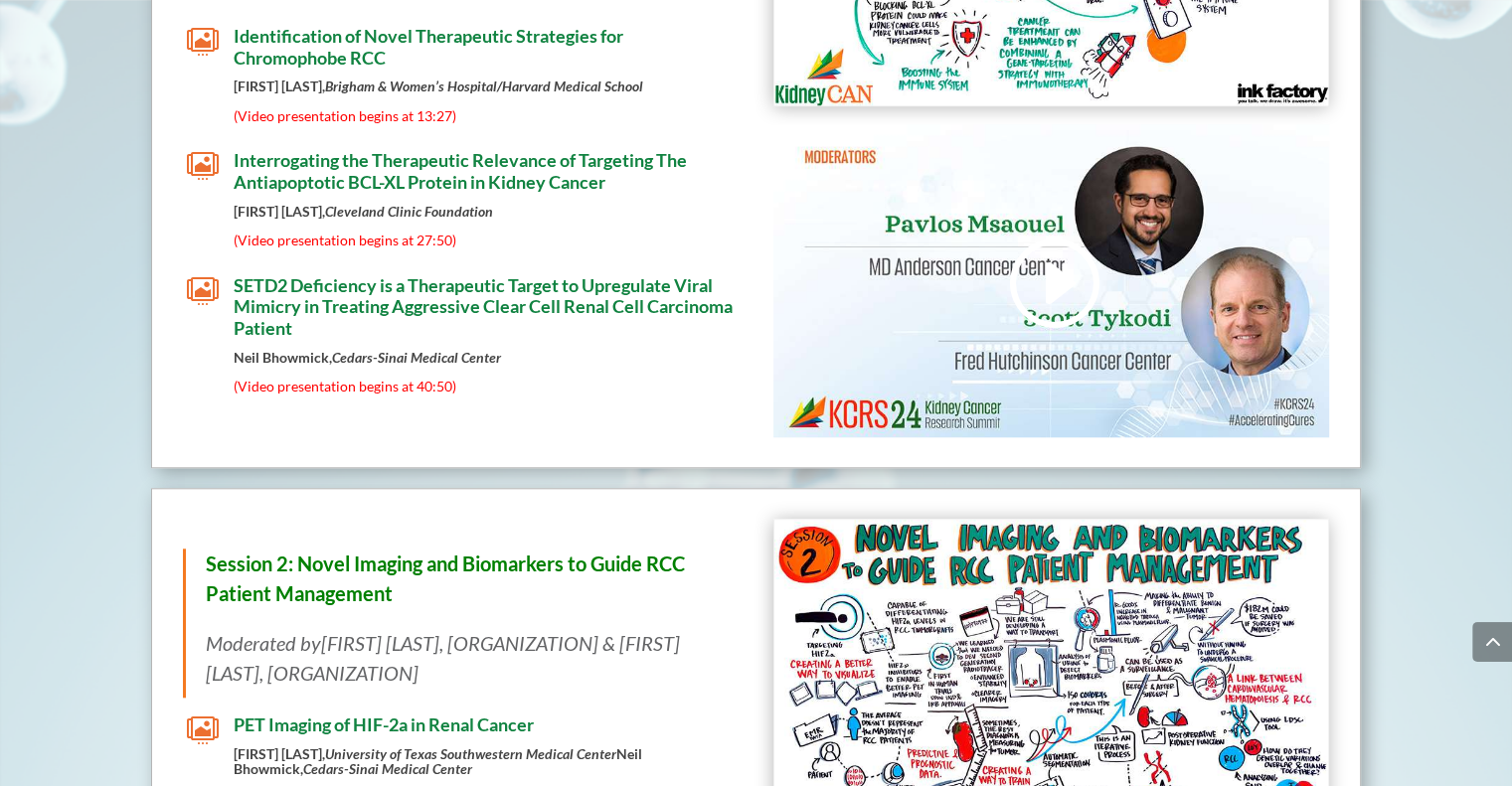 scroll, scrollTop: 1808, scrollLeft: 0, axis: vertical 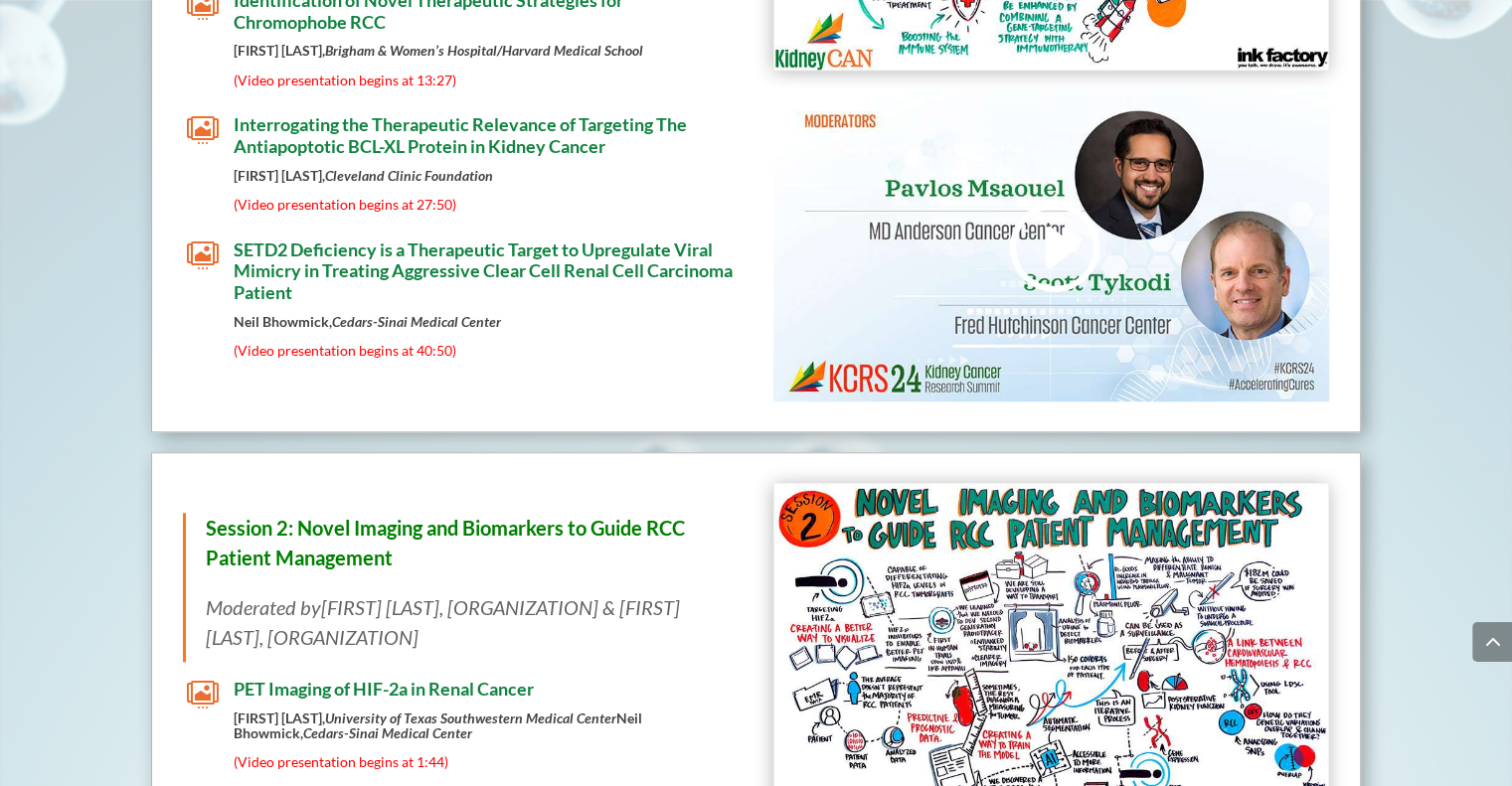click on "SETD2 Deficiency is a Therapeutic Target to Upregulate Viral Mimicry in Treating Aggressive Clear Cell Renal Cell Carcinoma Patient" at bounding box center (483, 270) 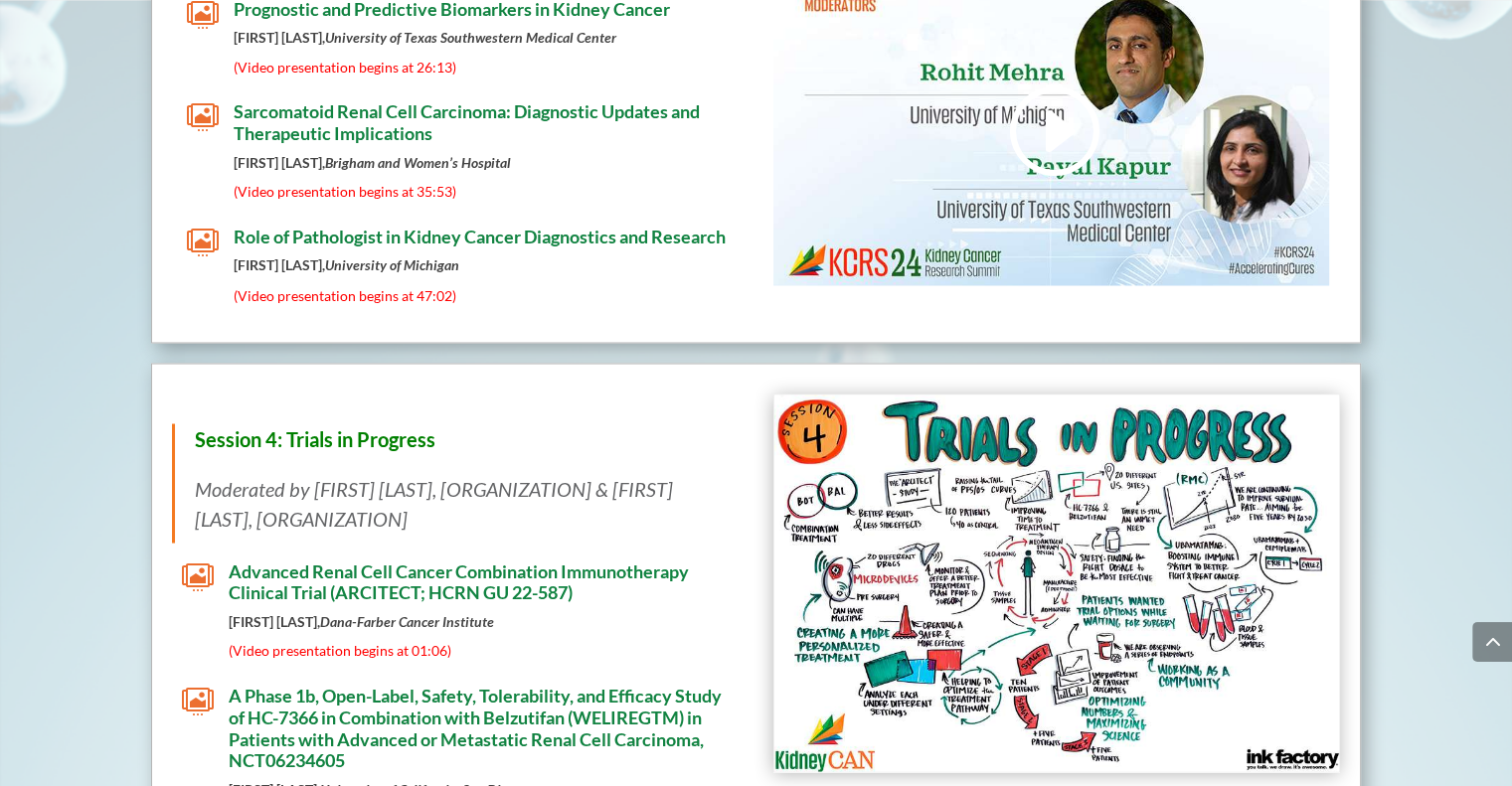 scroll, scrollTop: 3492, scrollLeft: 0, axis: vertical 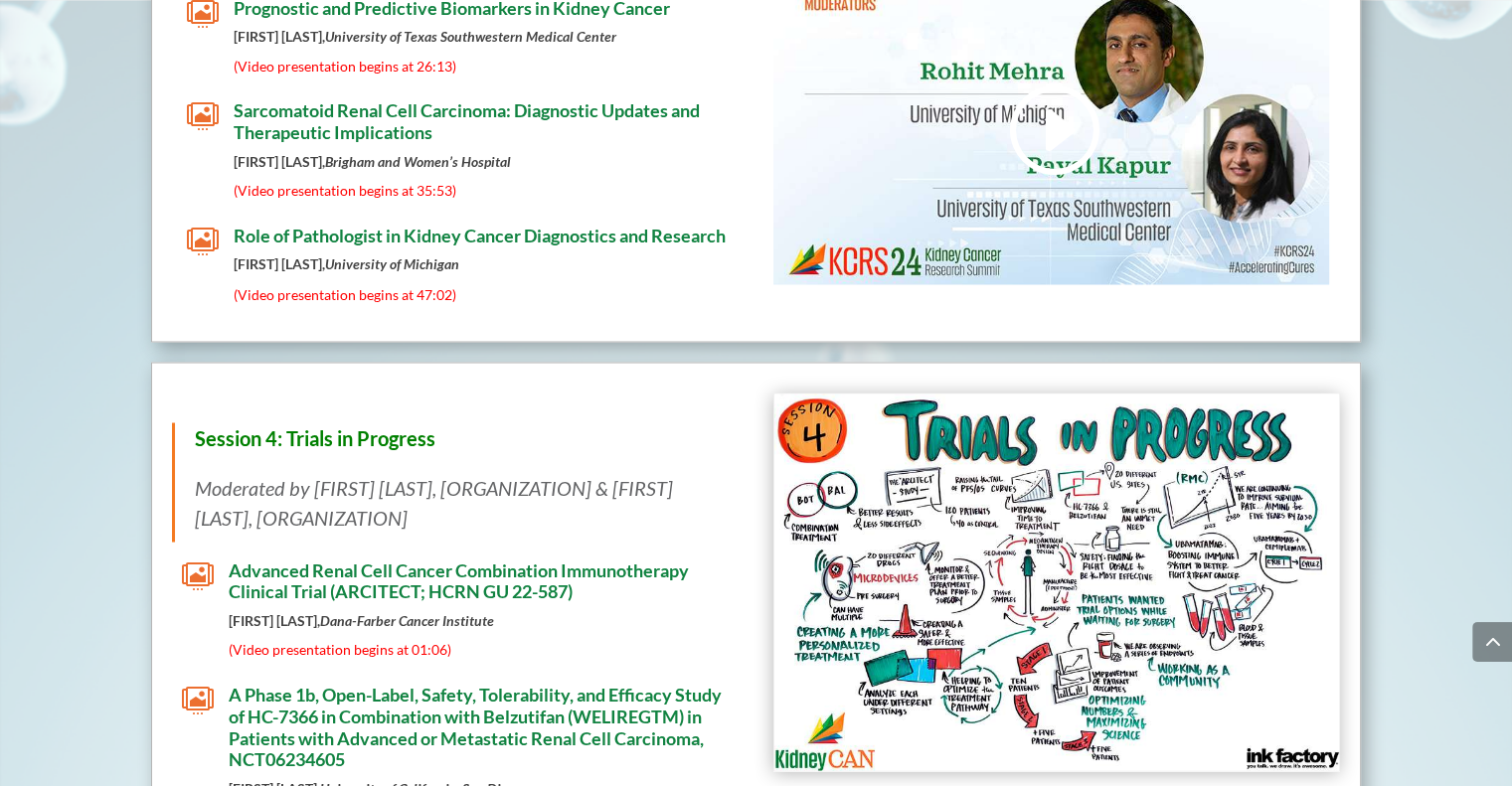 click on "Sarcomatoid Renal Cell Carcinoma: Diagnostic Updates and Therapeutic Implications" at bounding box center [466, 121] 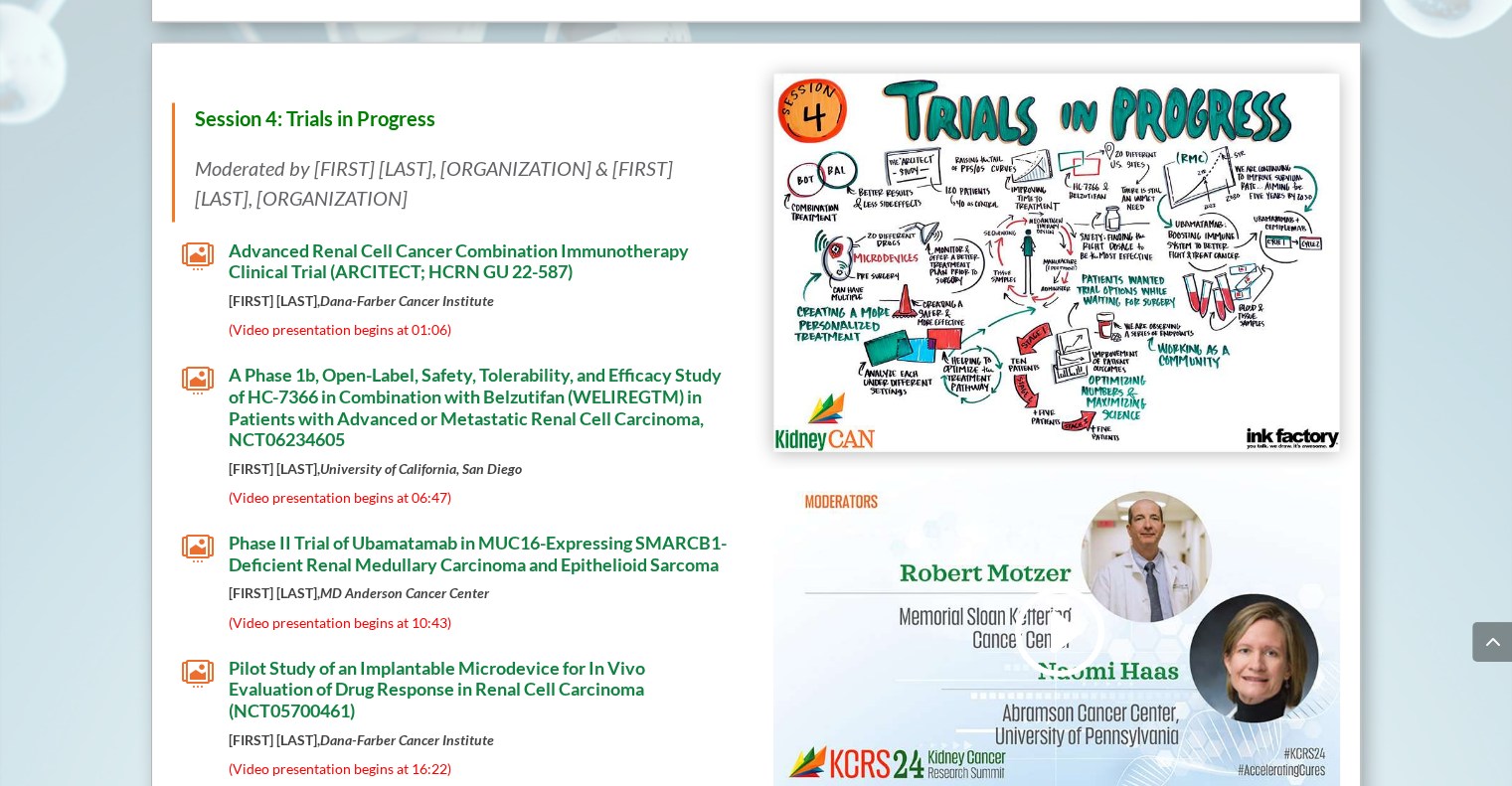 scroll, scrollTop: 3893, scrollLeft: 0, axis: vertical 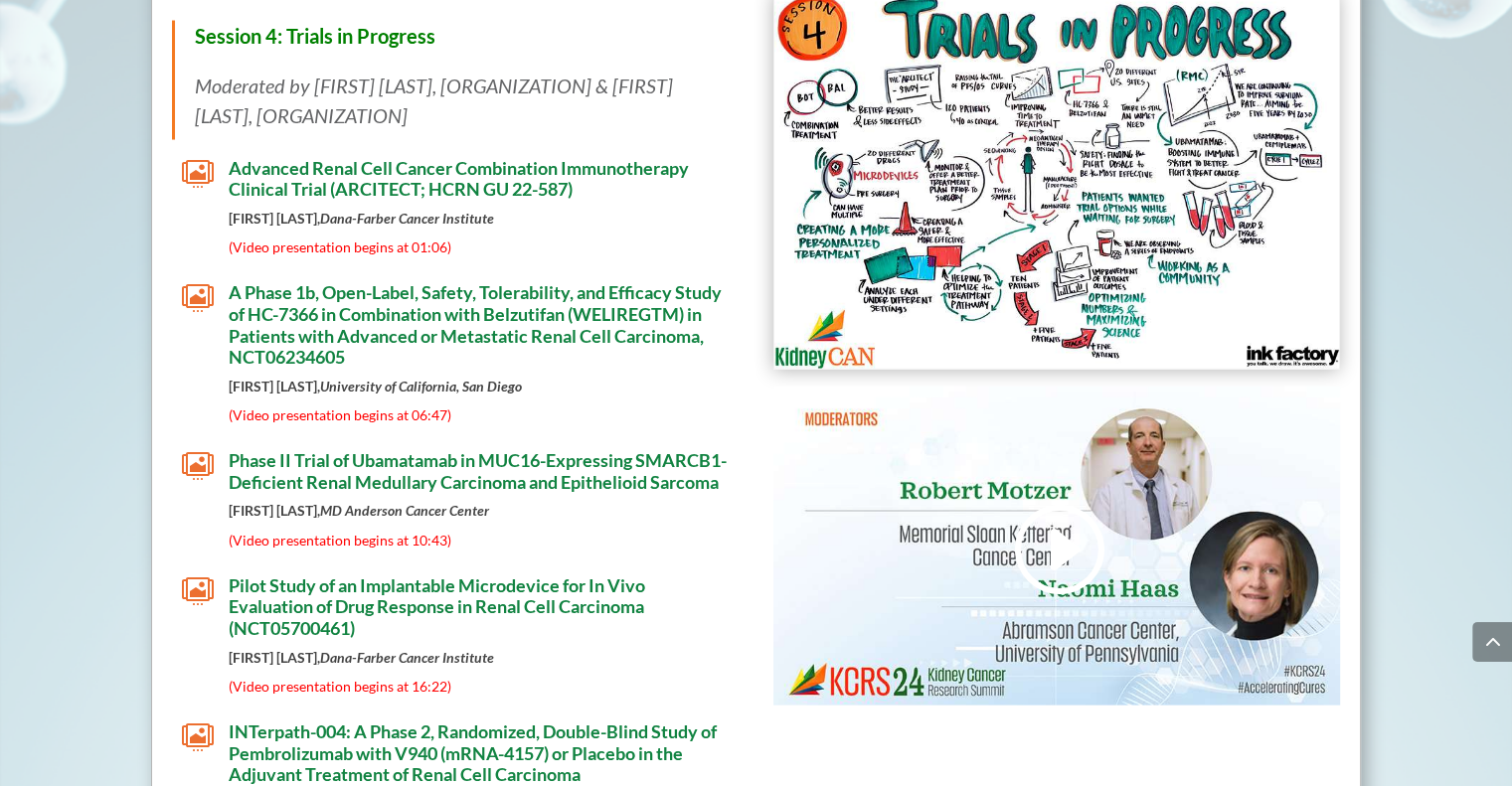 click on "Advanced Renal Cell Cancer Combination Immunotherapy Clinical Trial (ARCITECT; HCRN GU 22-587)" at bounding box center [458, 179] 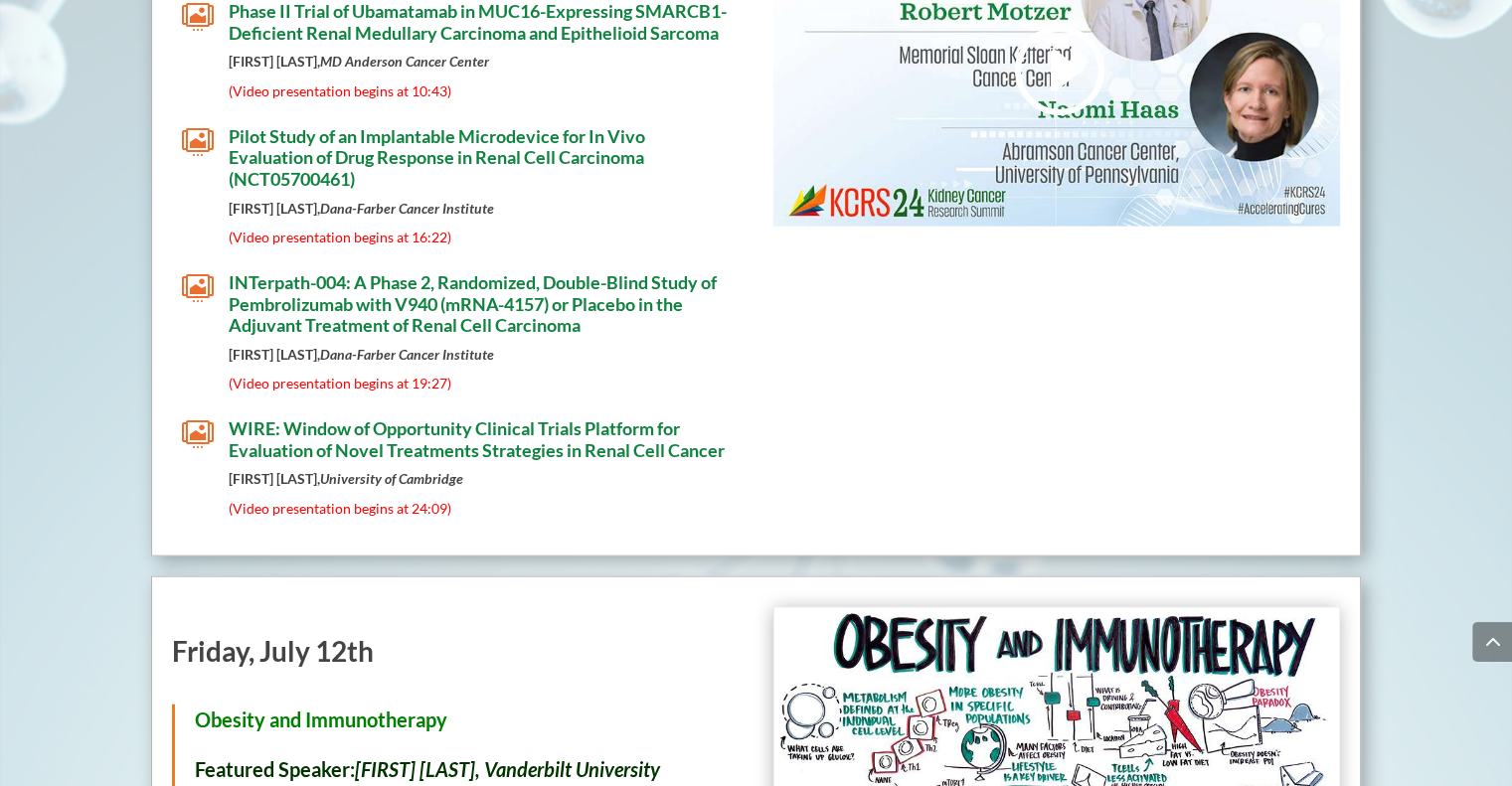 scroll, scrollTop: 4374, scrollLeft: 0, axis: vertical 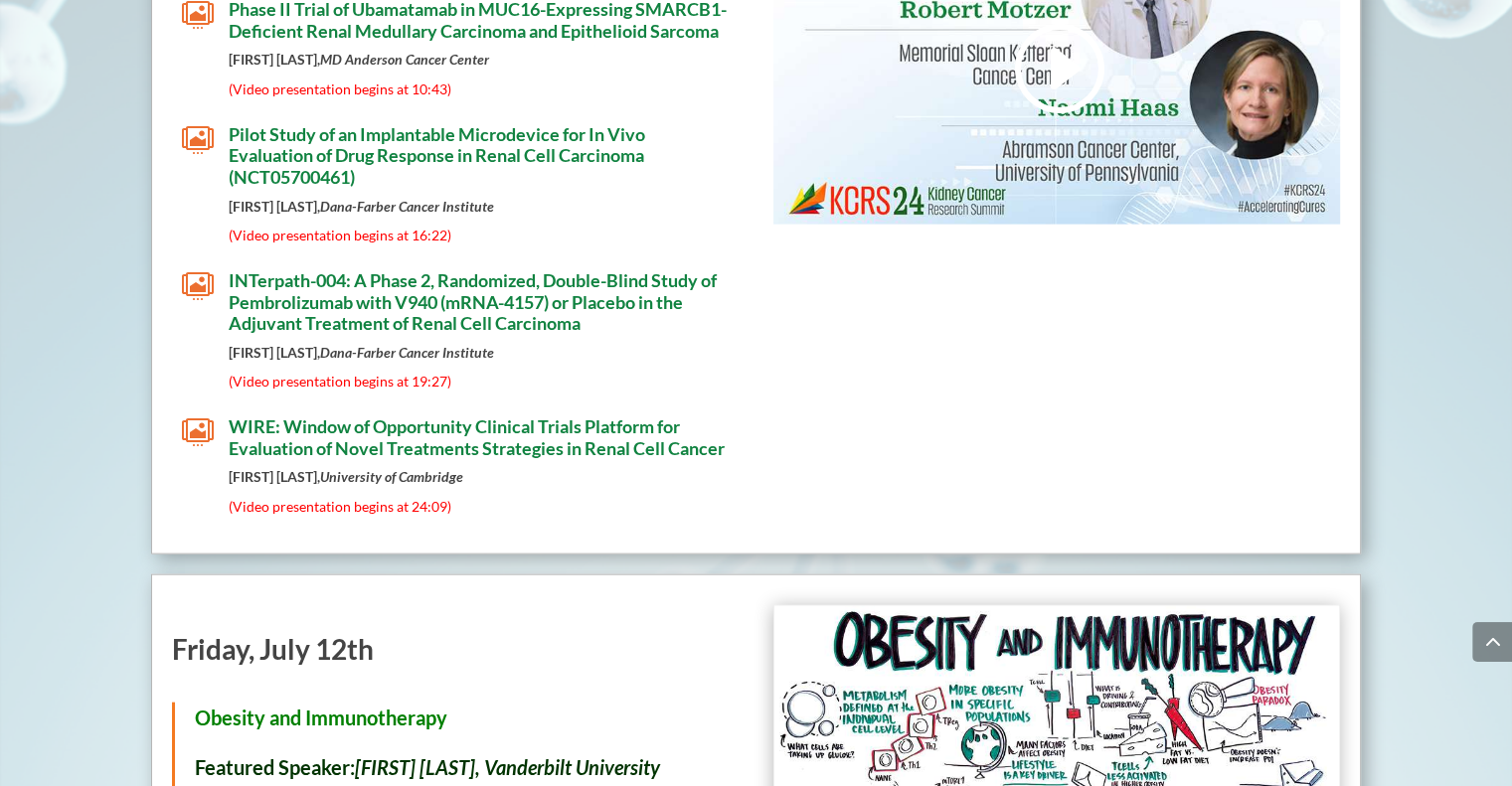 click on "WIRE: Window of Opportunity Clinical Trials Platform for Evaluation of Novel Treatments Strategies in Renal Cell Cancer" at bounding box center [476, 437] 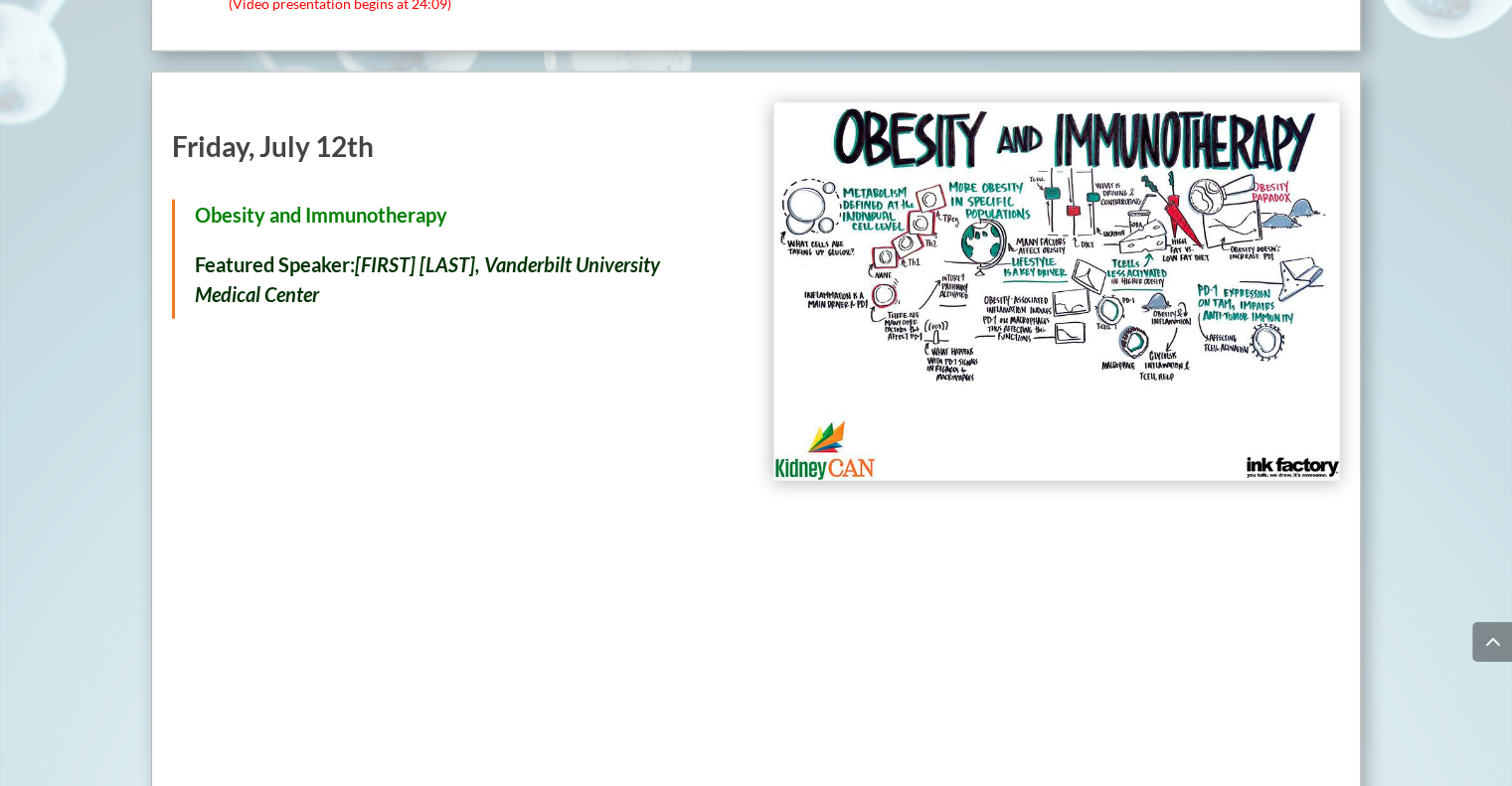 scroll, scrollTop: 4798, scrollLeft: 0, axis: vertical 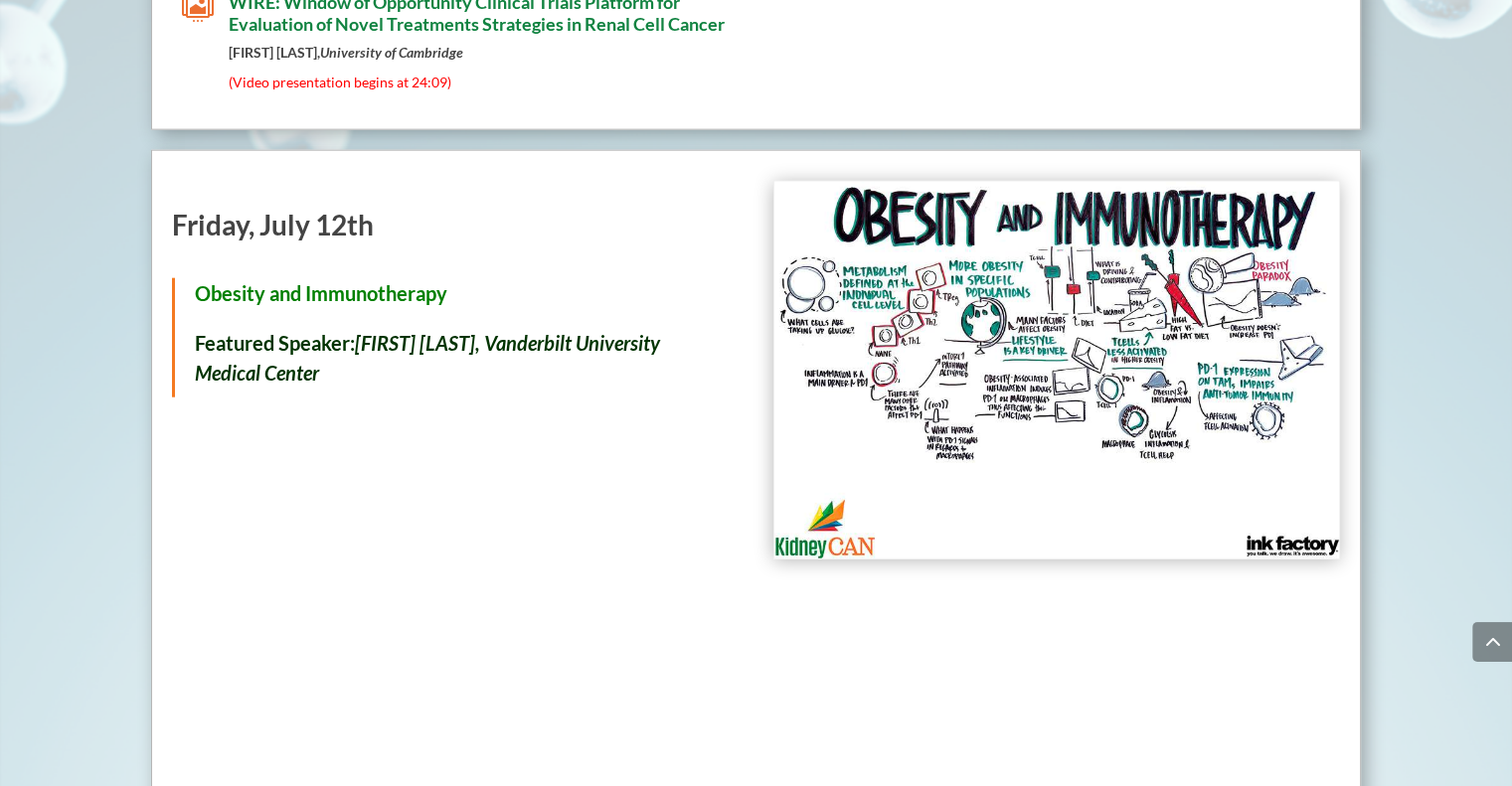 click on "Obesity and Immunotherapy" at bounding box center [321, 293] 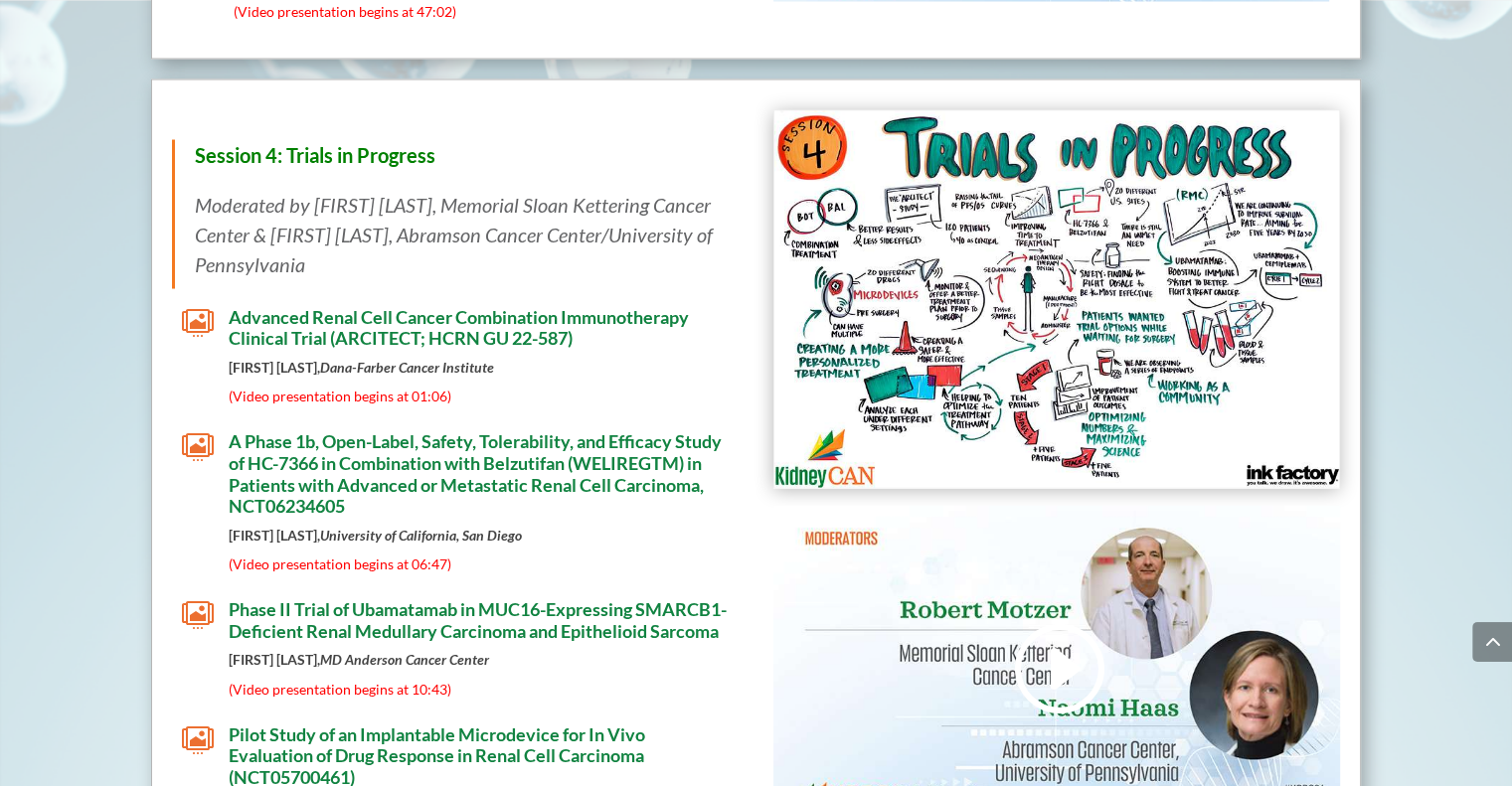scroll, scrollTop: 3773, scrollLeft: 0, axis: vertical 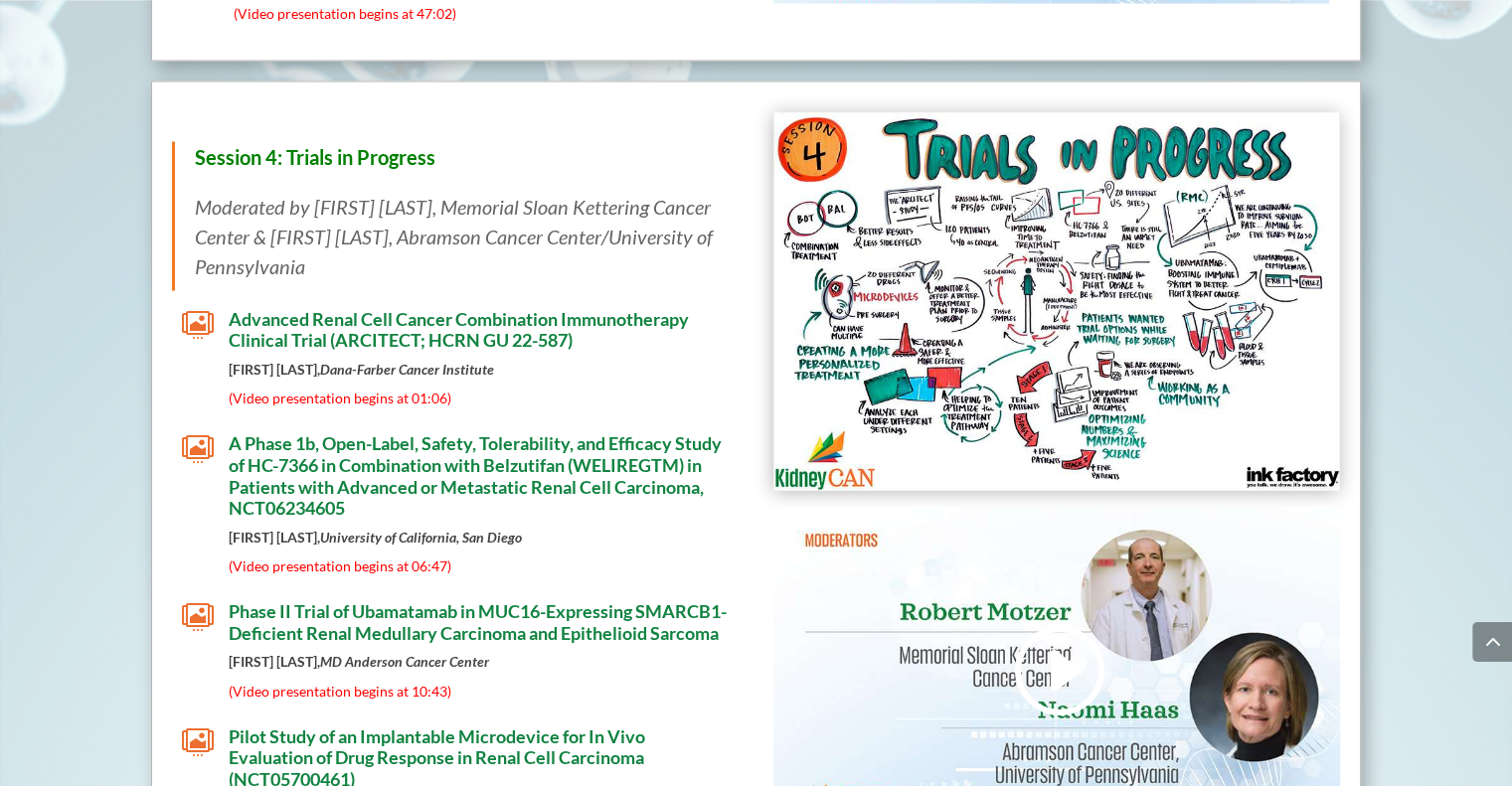 click on "Advanced Renal Cell Cancer Combination Immunotherapy Clinical Trial (ARCITECT; HCRN GU 22-587)" at bounding box center [458, 329] 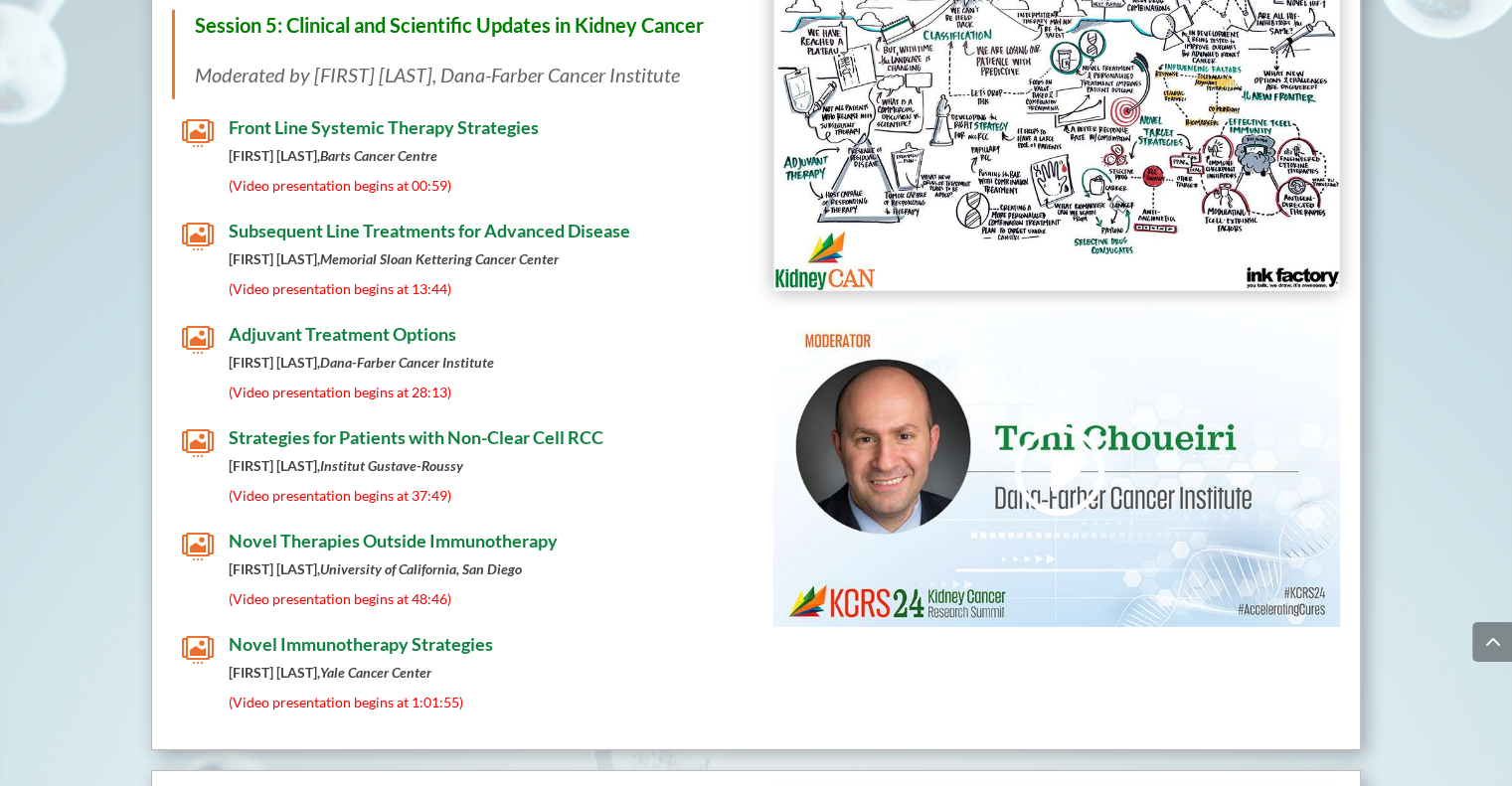 scroll, scrollTop: 5872, scrollLeft: 0, axis: vertical 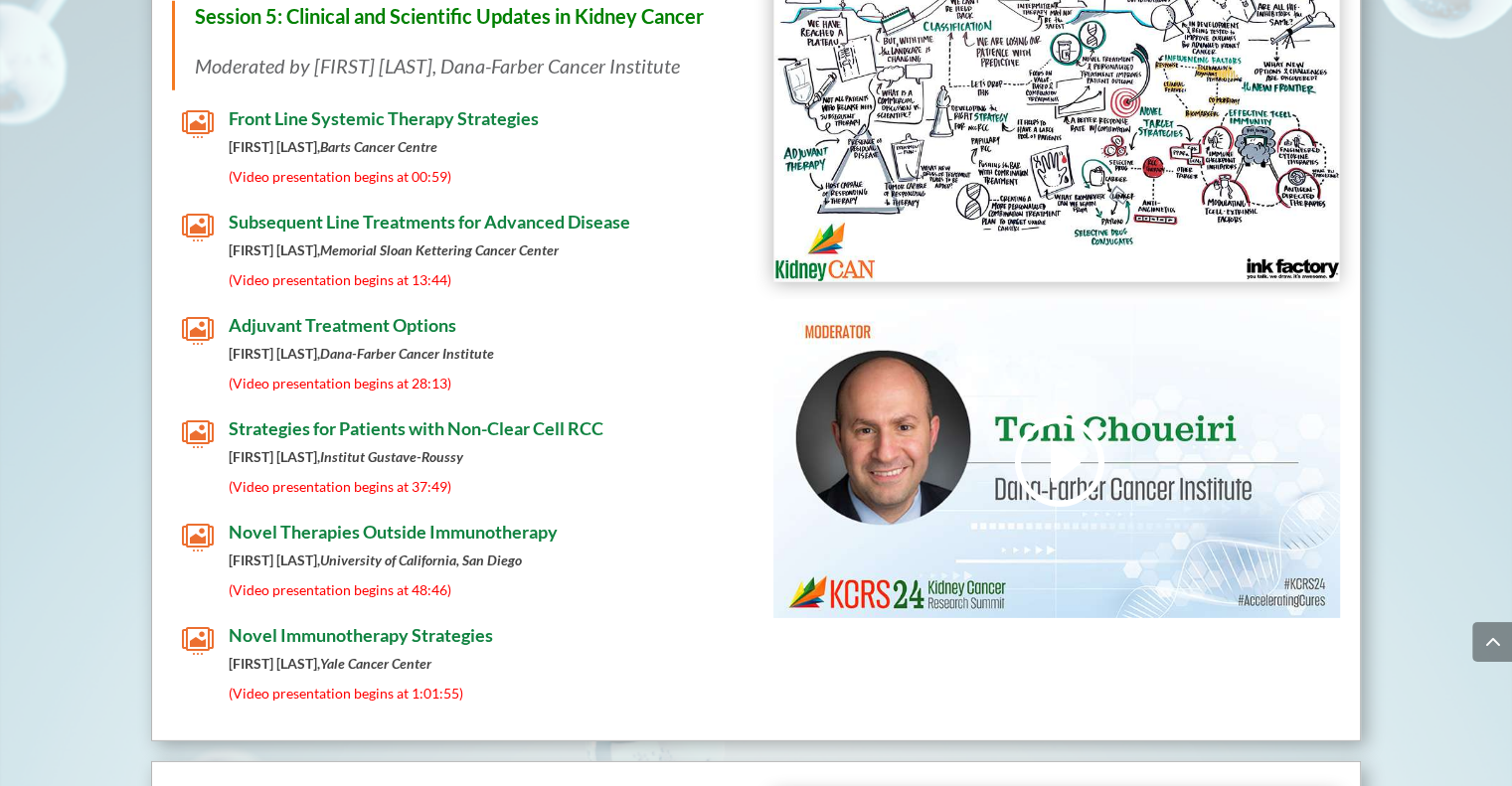 click on "Front Line Systemic Therapy Strategies" at bounding box center [384, 118] 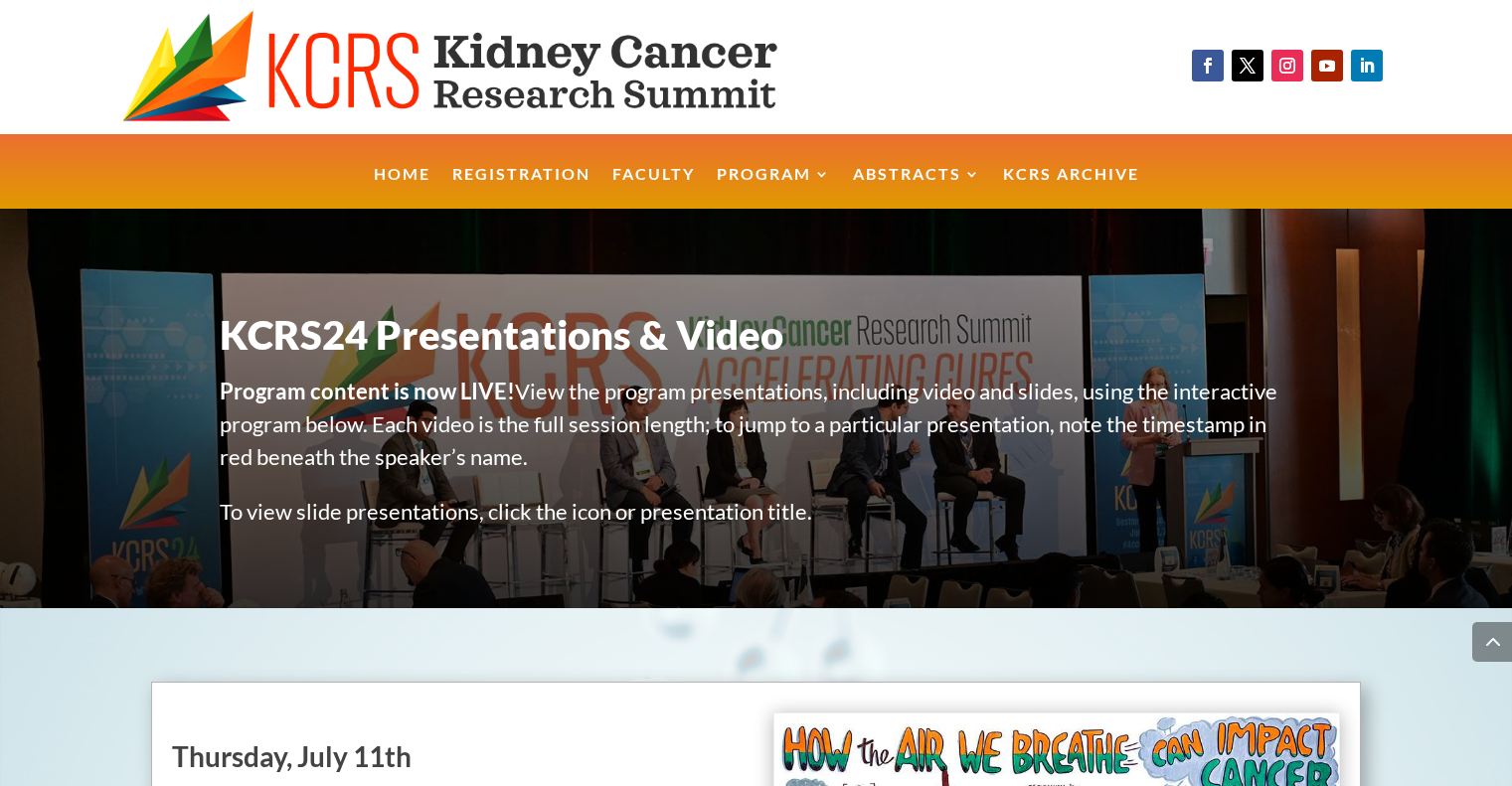 scroll, scrollTop: 5872, scrollLeft: 0, axis: vertical 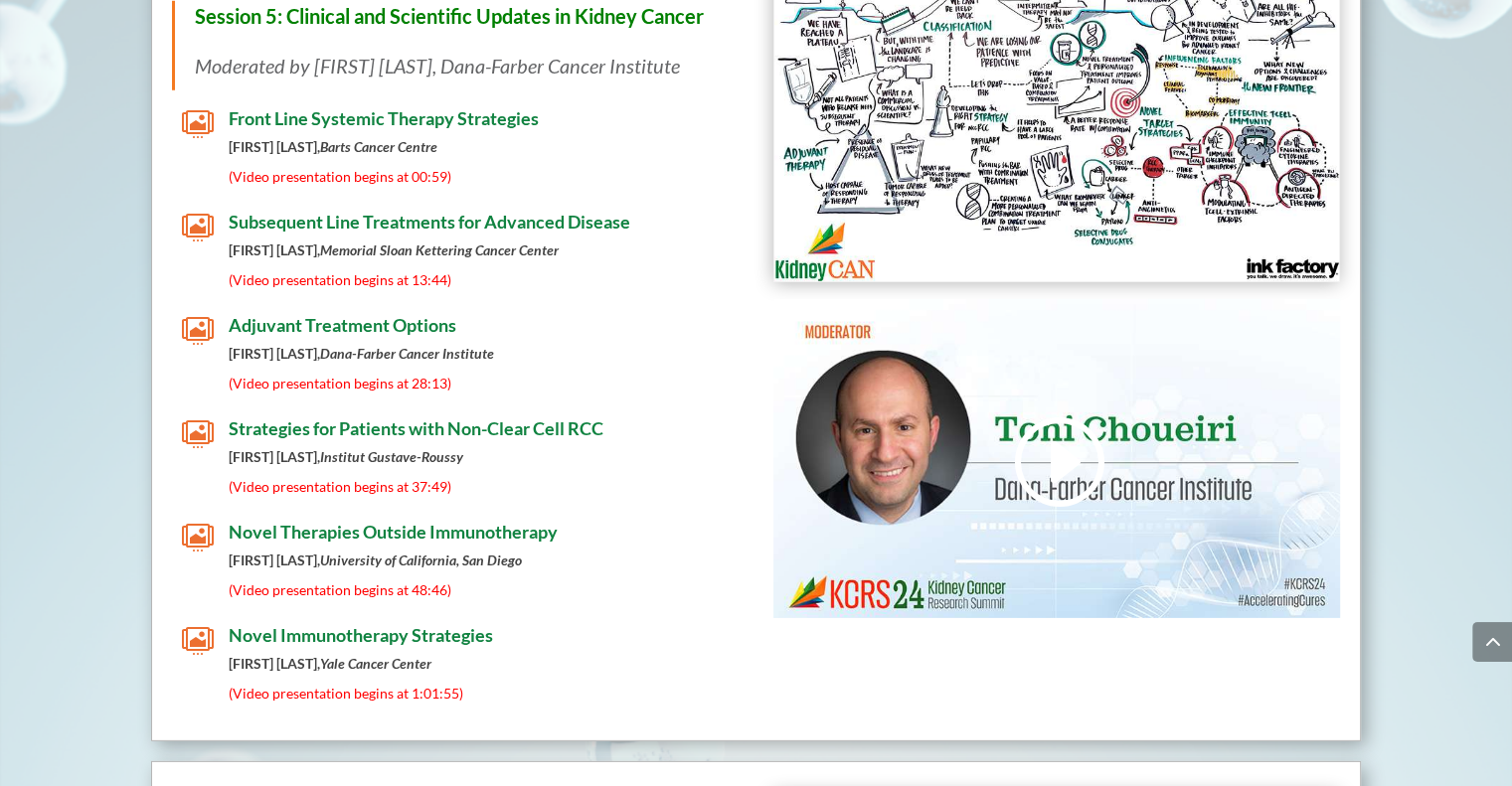 click on "Adjuvant Treatment Options" at bounding box center [342, 325] 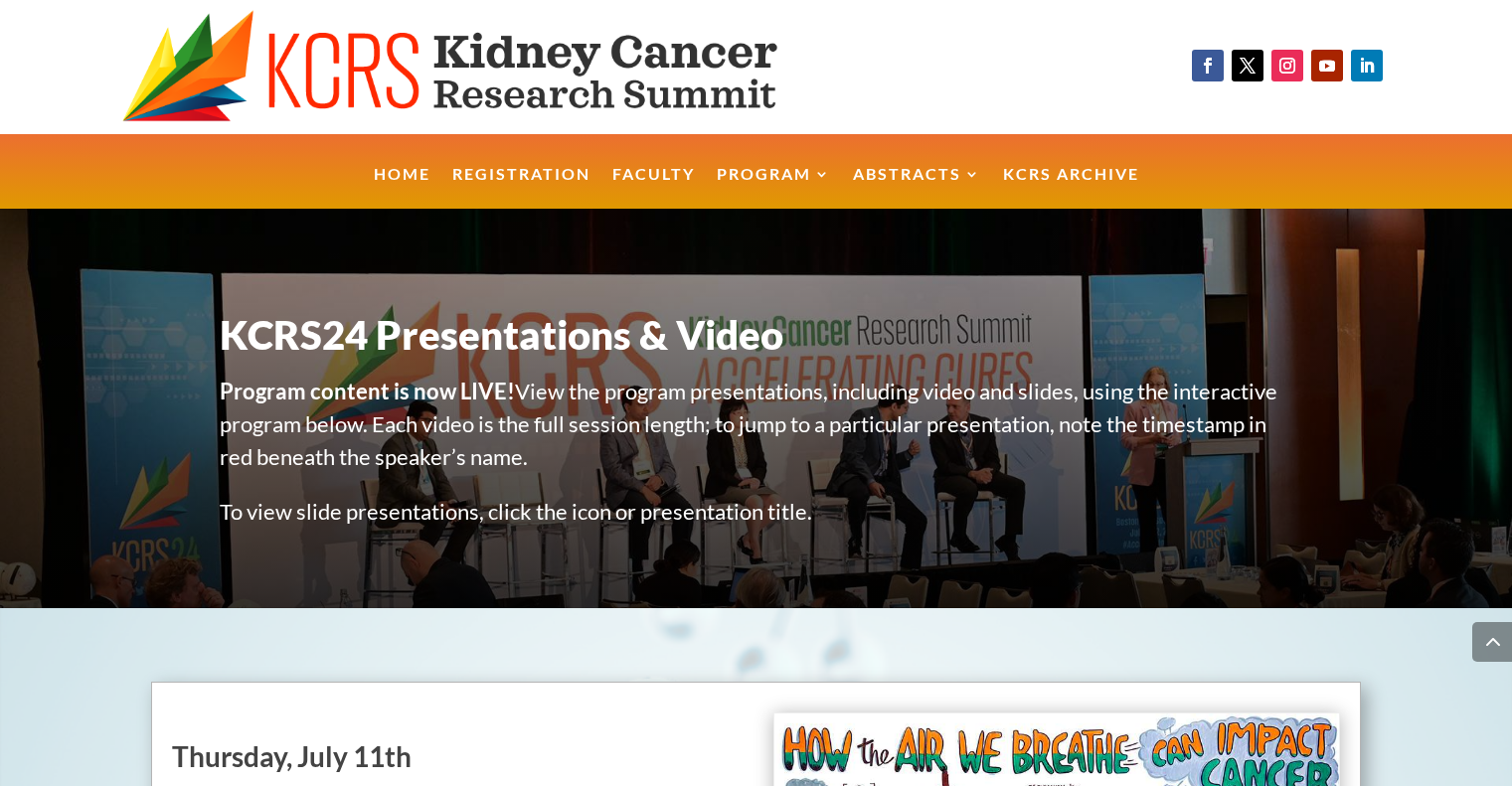 scroll, scrollTop: 5872, scrollLeft: 0, axis: vertical 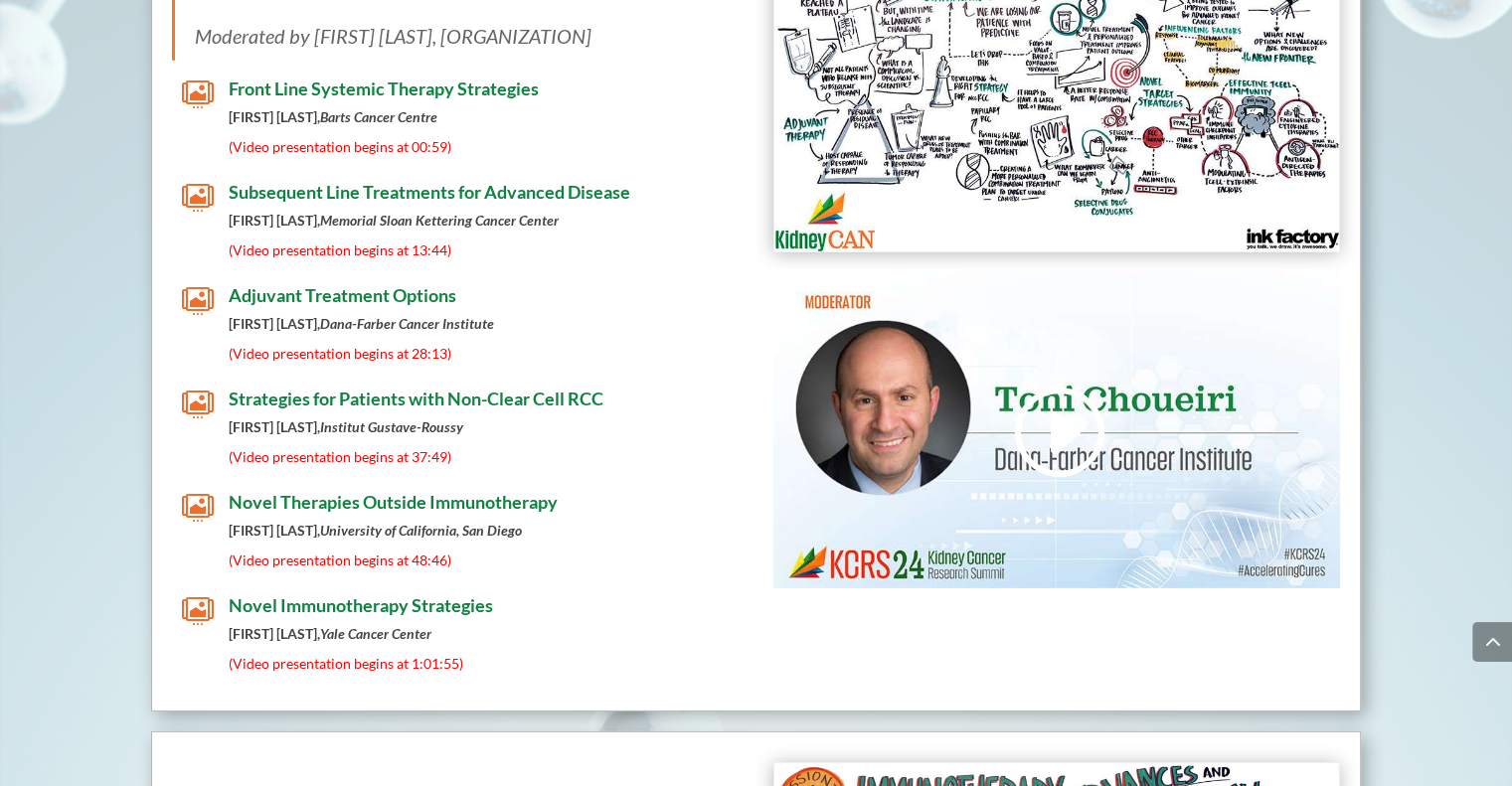 click on "Novel Therapies Outside Immunotherapy" at bounding box center [393, 502] 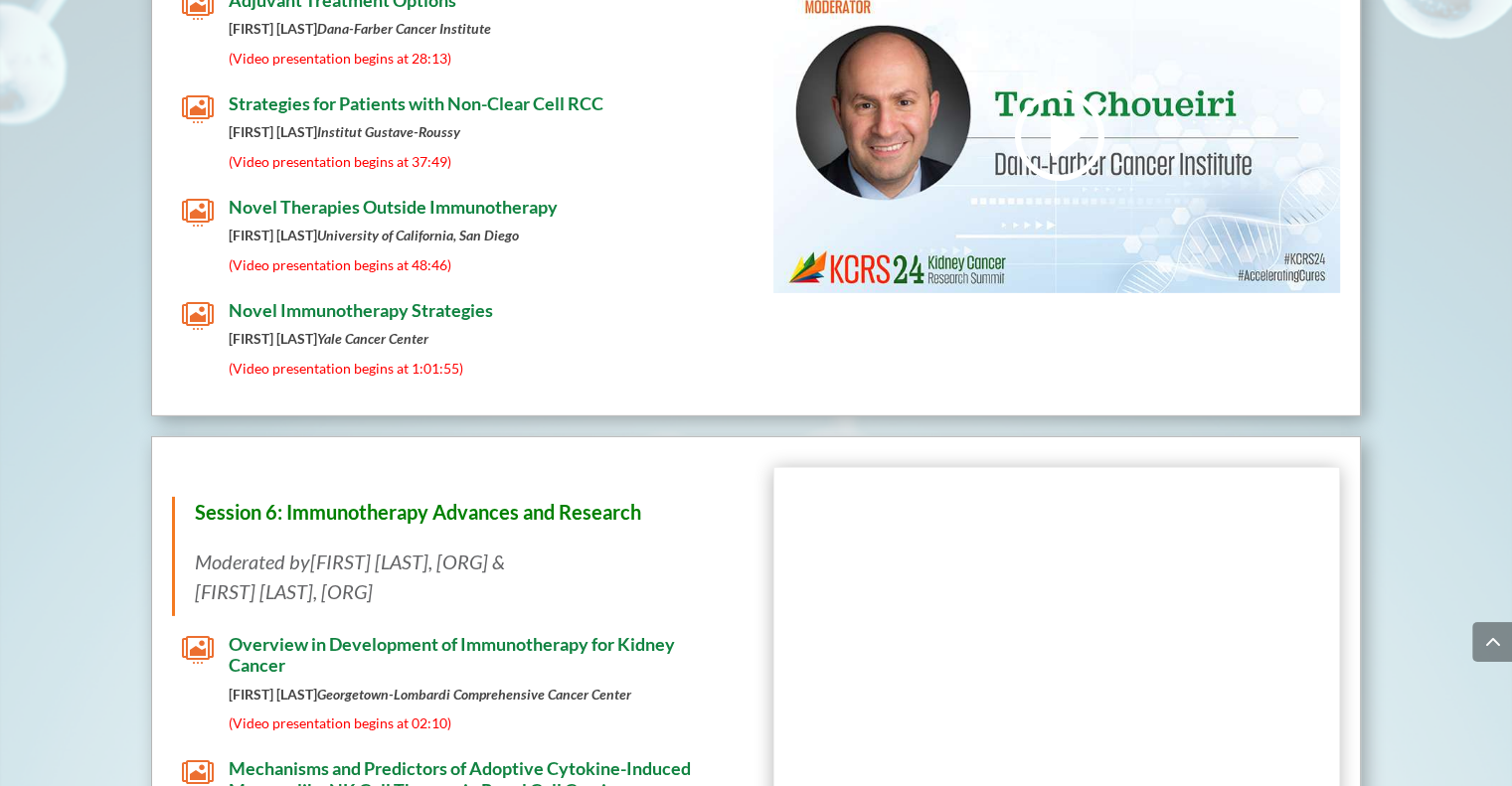 scroll, scrollTop: 6112, scrollLeft: 0, axis: vertical 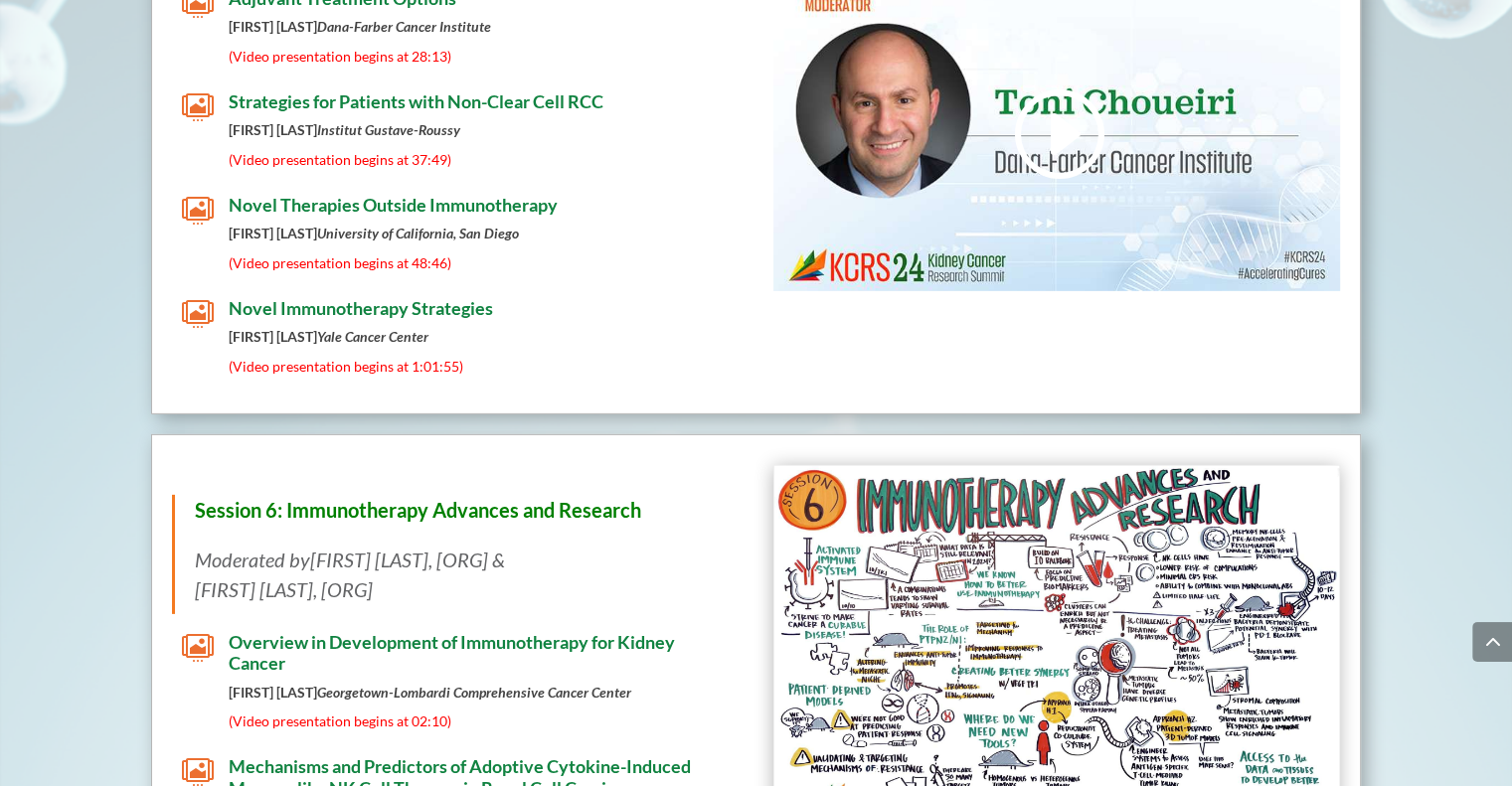 click on "Novel Immunotherapy Strategies" at bounding box center (361, 308) 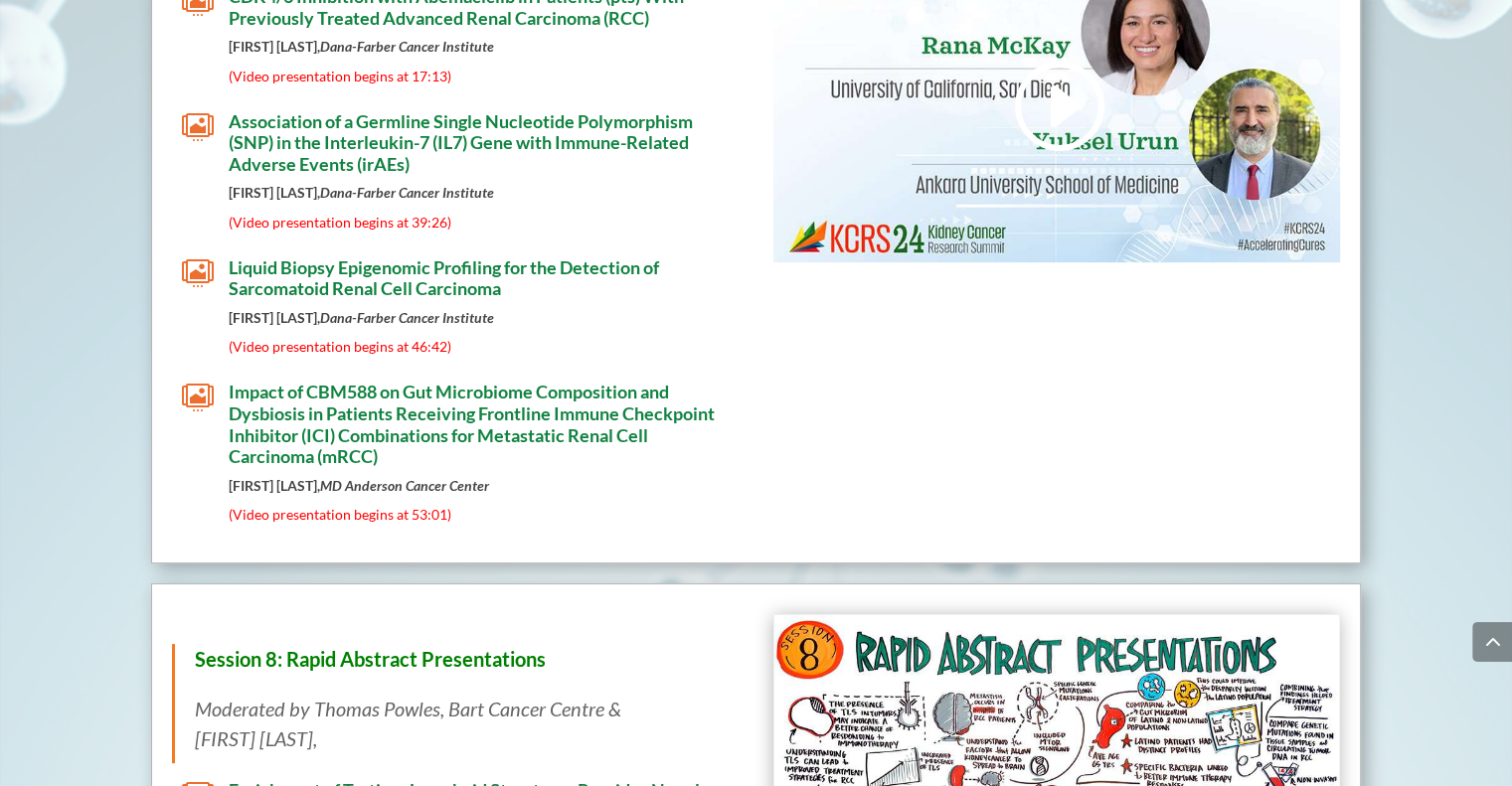 scroll, scrollTop: 7897, scrollLeft: 0, axis: vertical 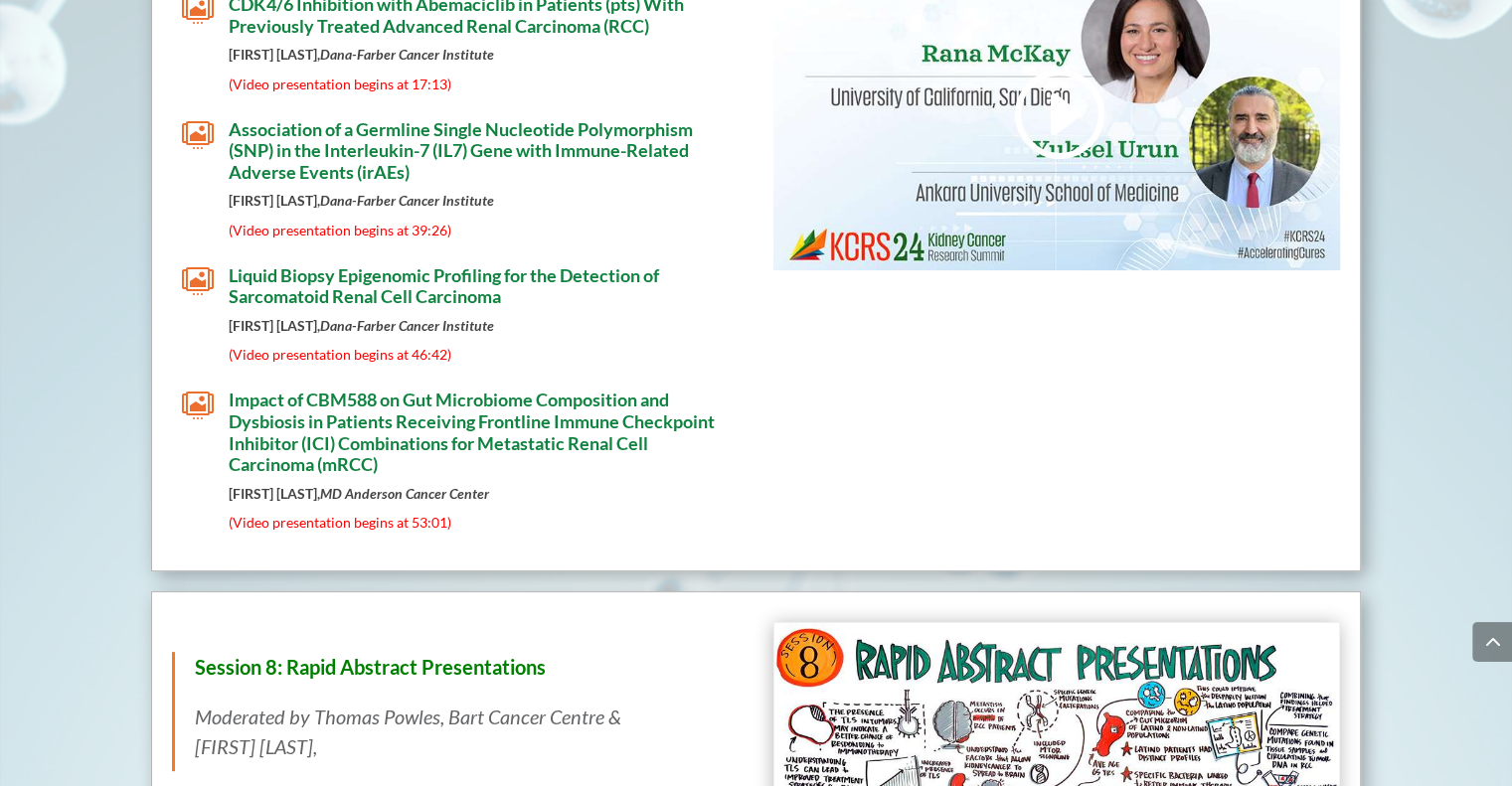 click on "CDK4/6 Inhibition with Abemaciclib in Patients (pts) With Previously Treated Advanced Renal Carcinoma (RCC)" at bounding box center [456, 15] 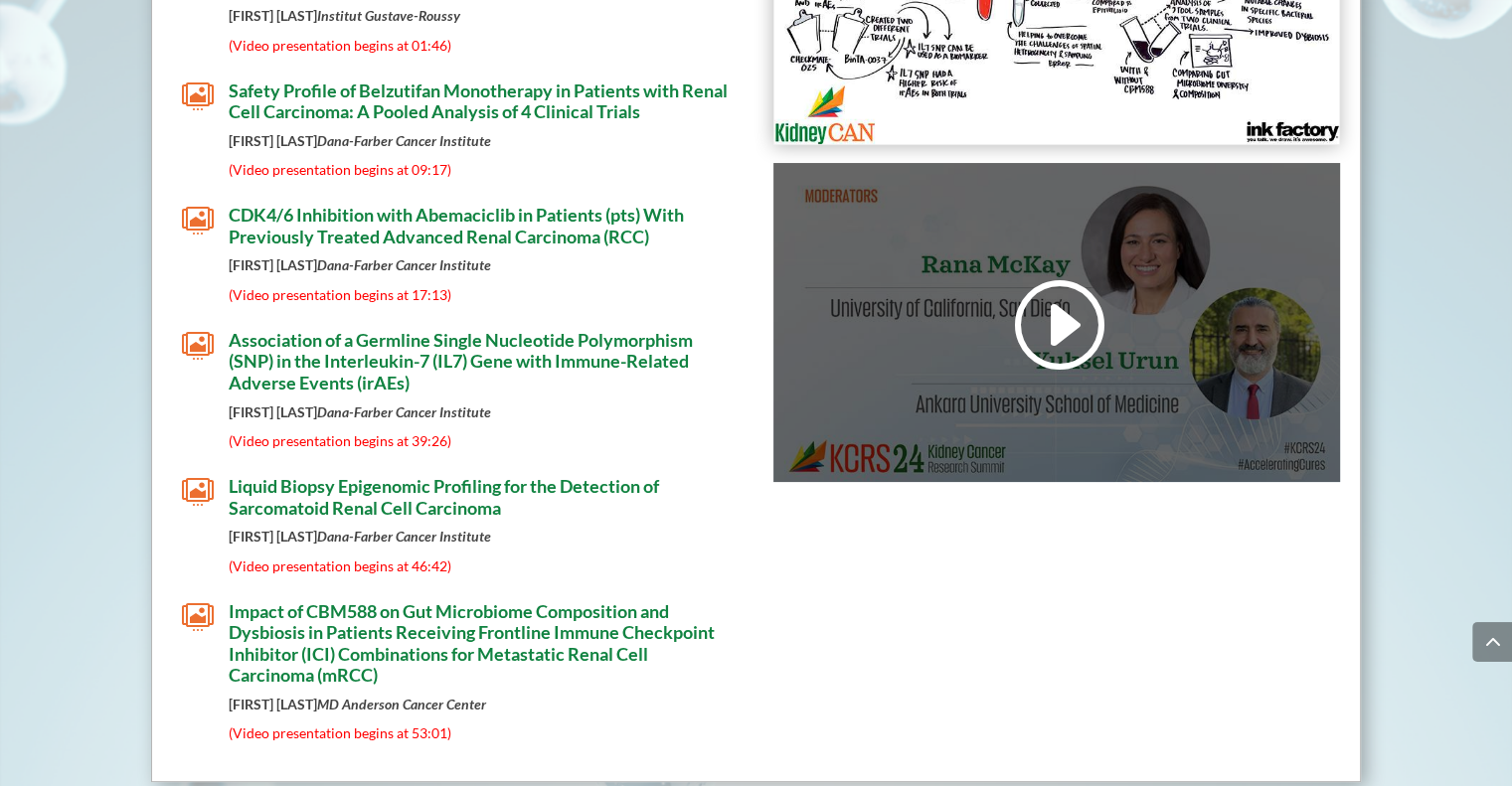 scroll, scrollTop: 7748, scrollLeft: 0, axis: vertical 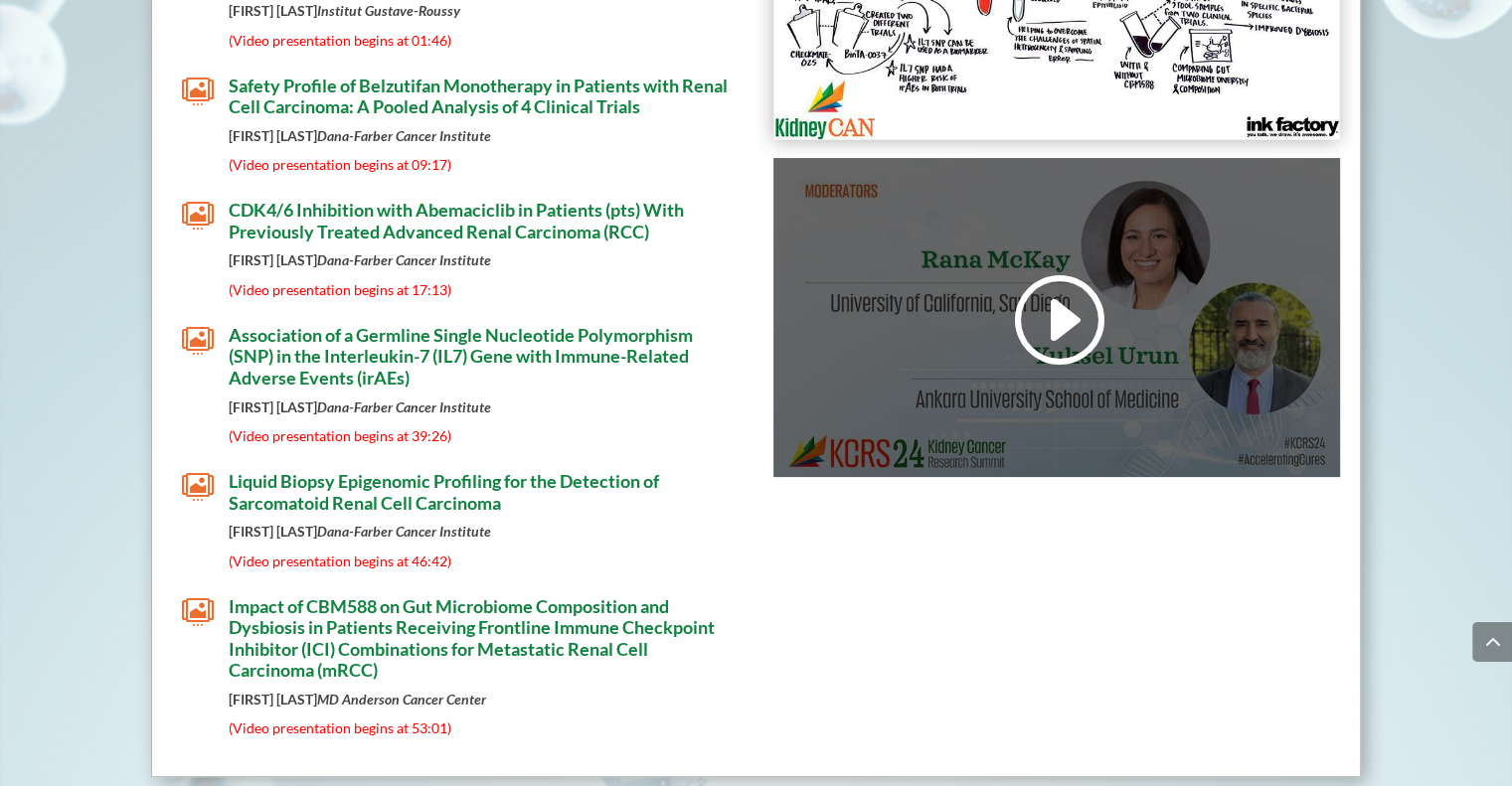 click at bounding box center [1057, 319] 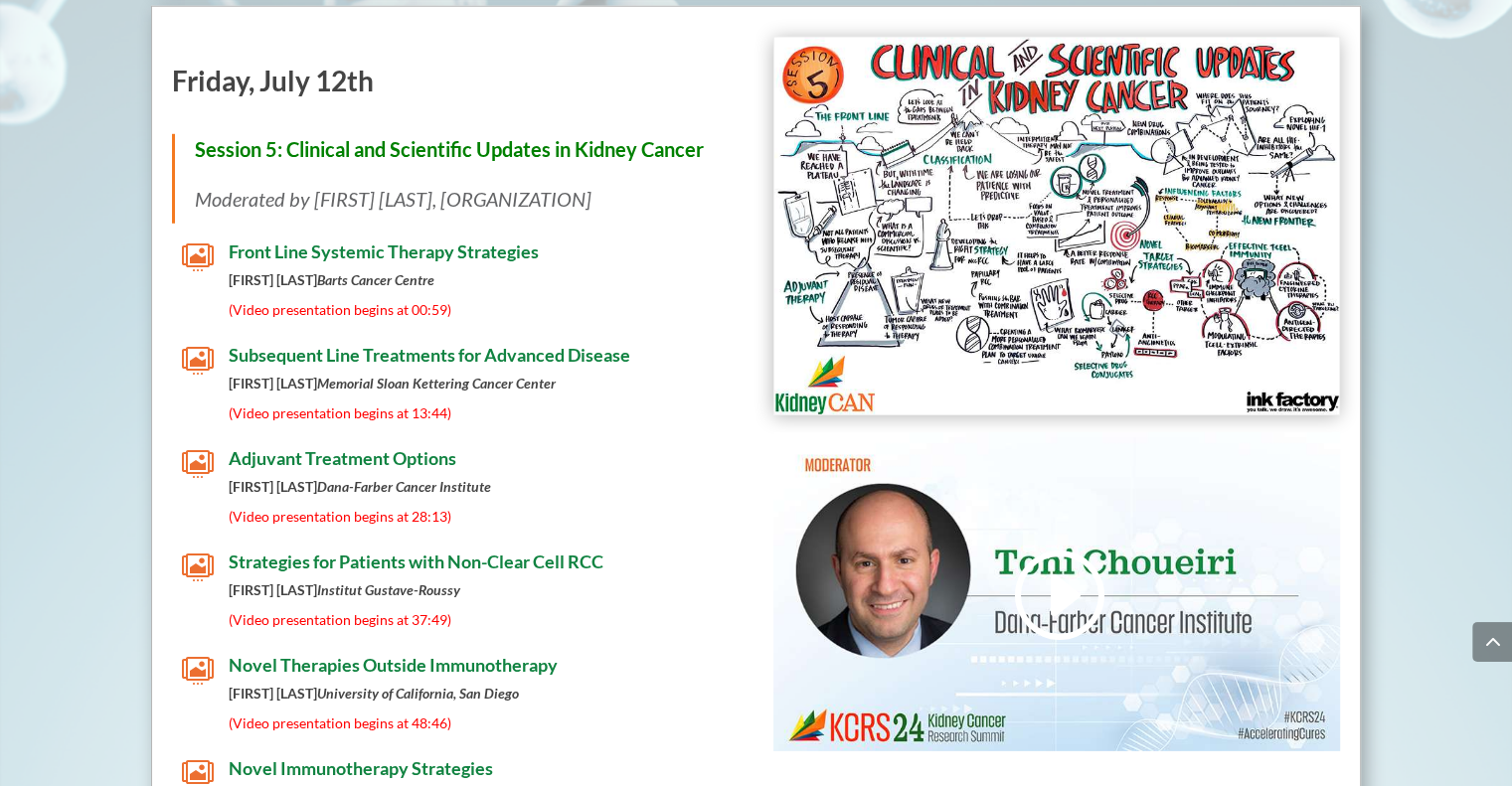 scroll, scrollTop: 5700, scrollLeft: 0, axis: vertical 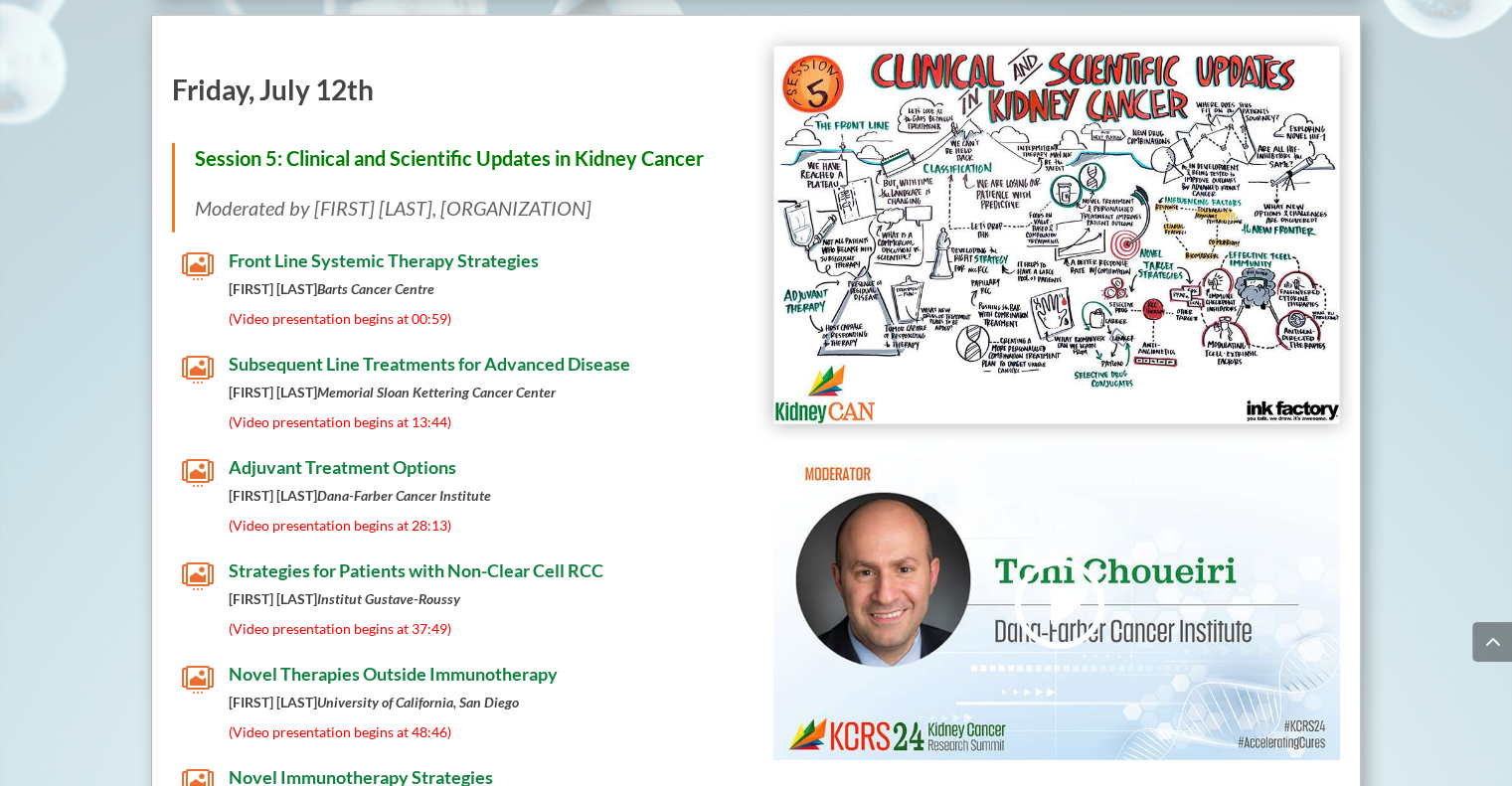 click at bounding box center (1057, 235) 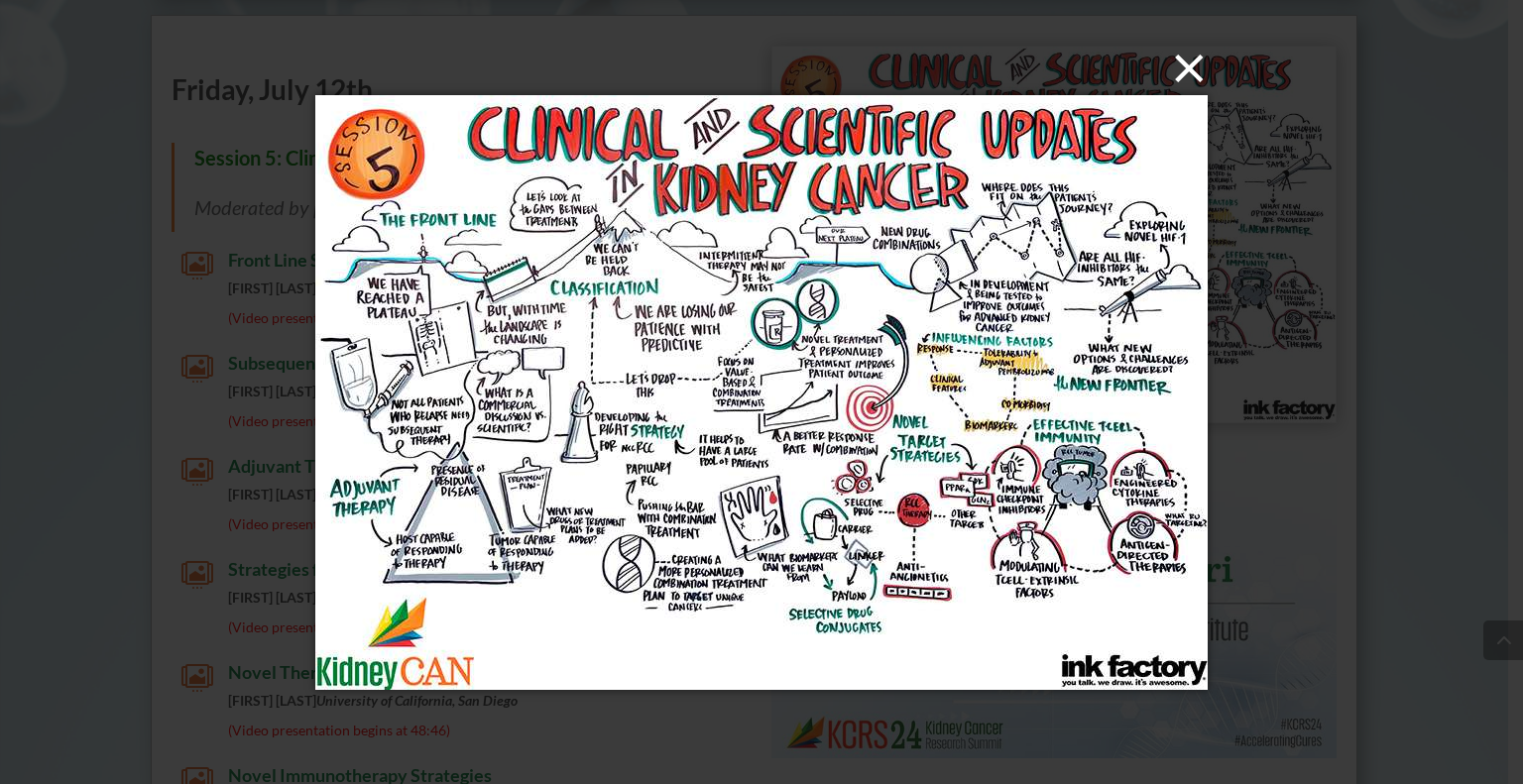 click on "×" at bounding box center (767, 67) 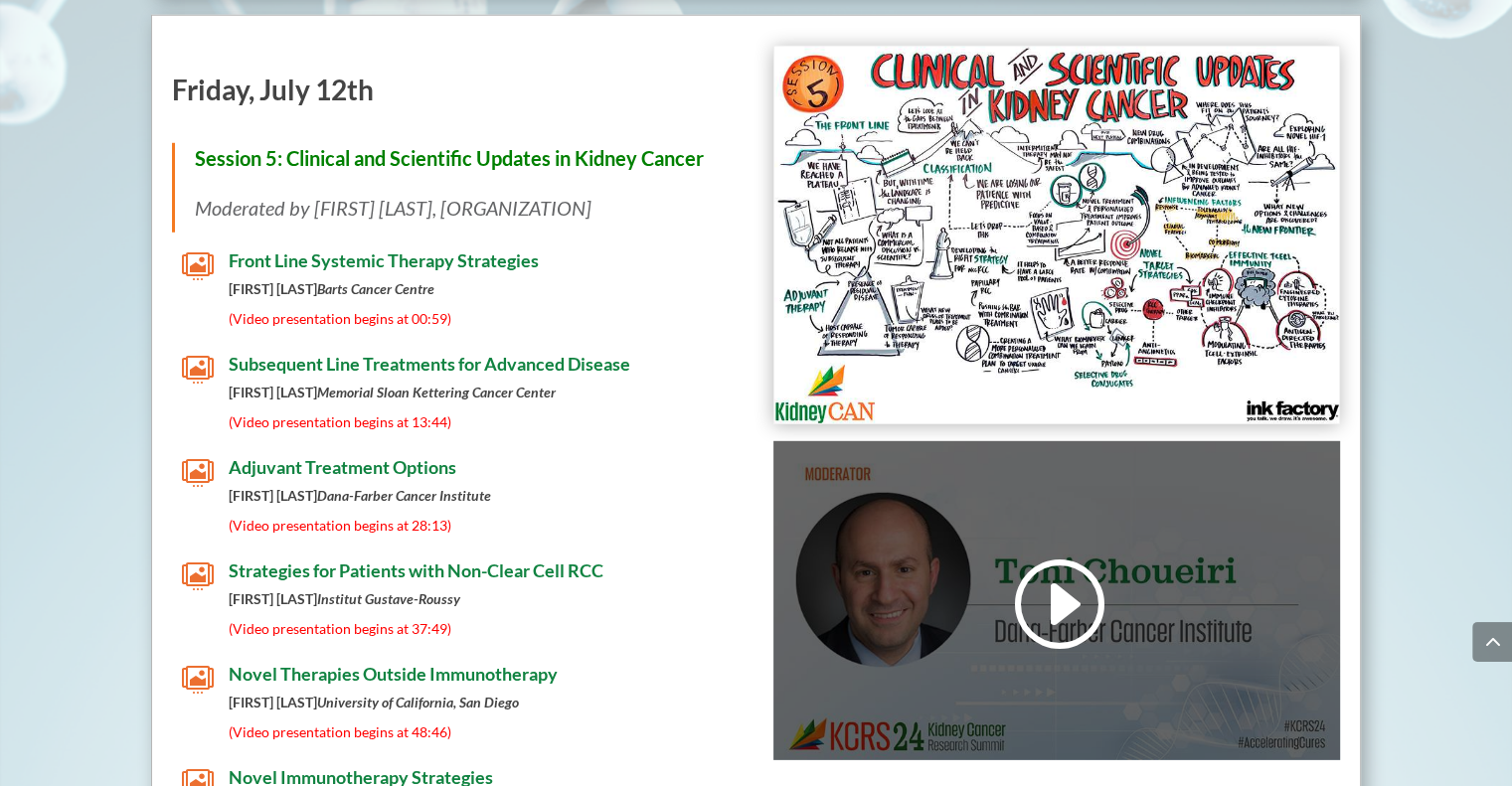 click at bounding box center (1057, 600) 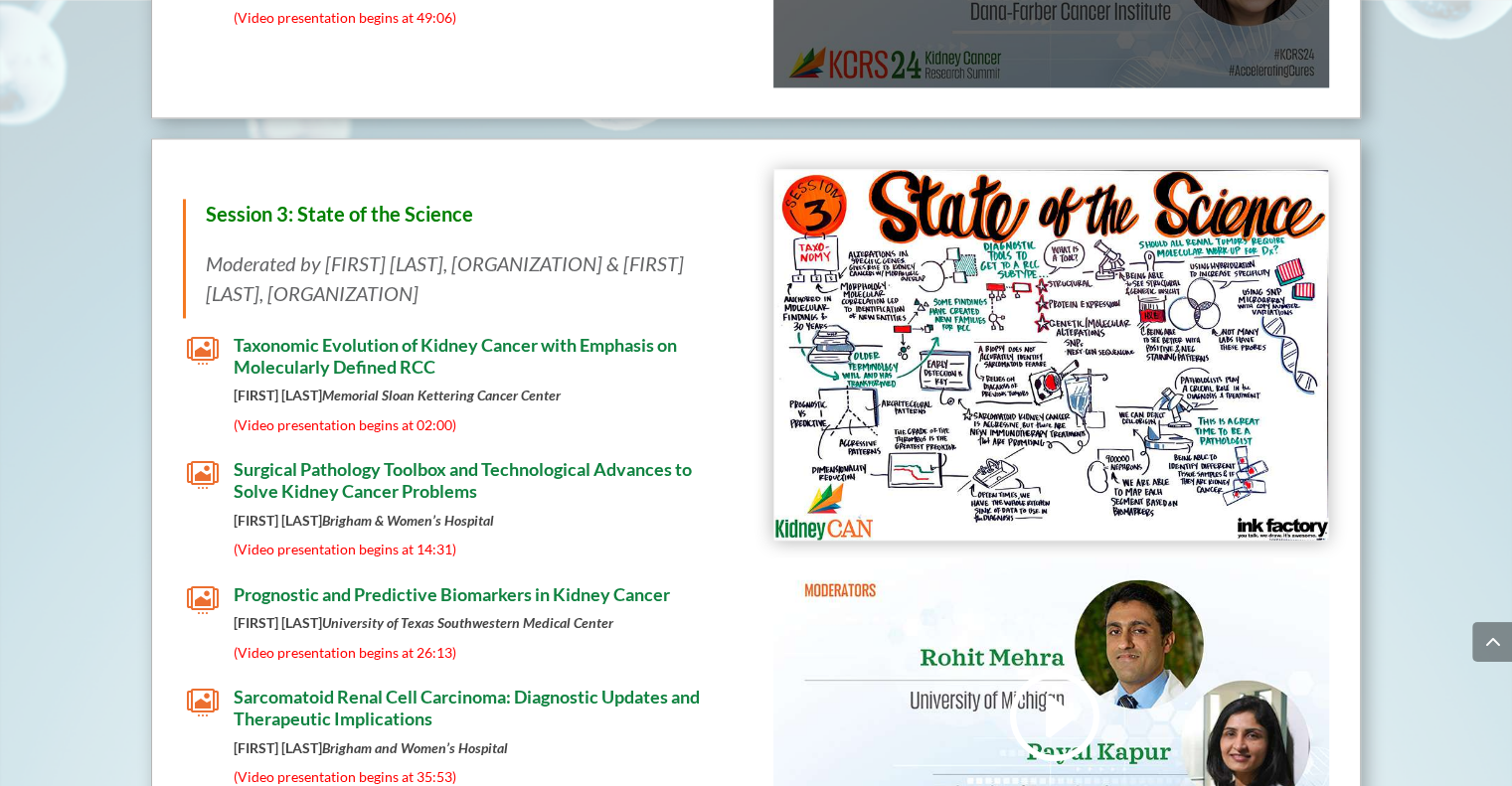 scroll, scrollTop: 2918, scrollLeft: 0, axis: vertical 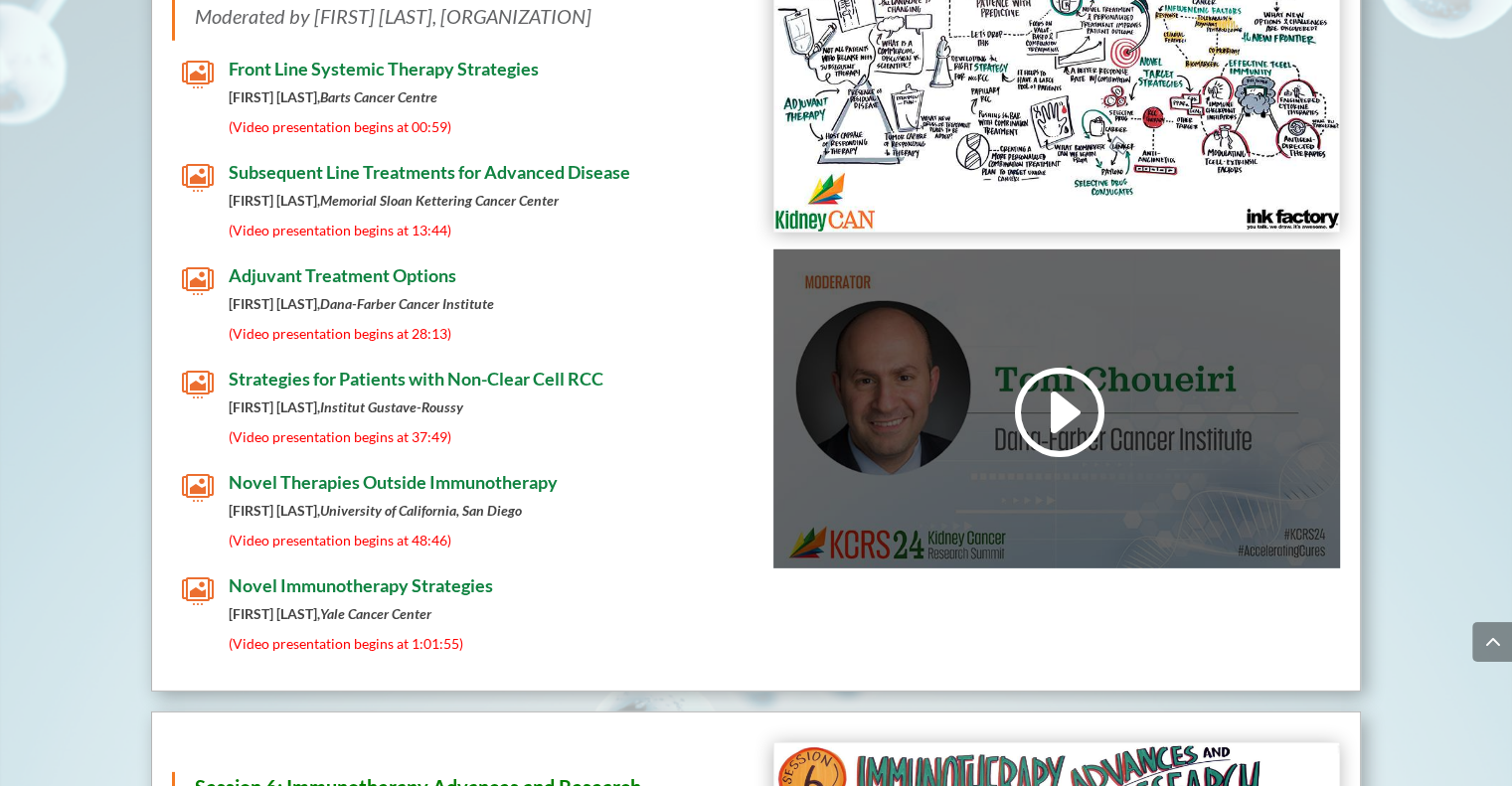 click at bounding box center [1057, 411] 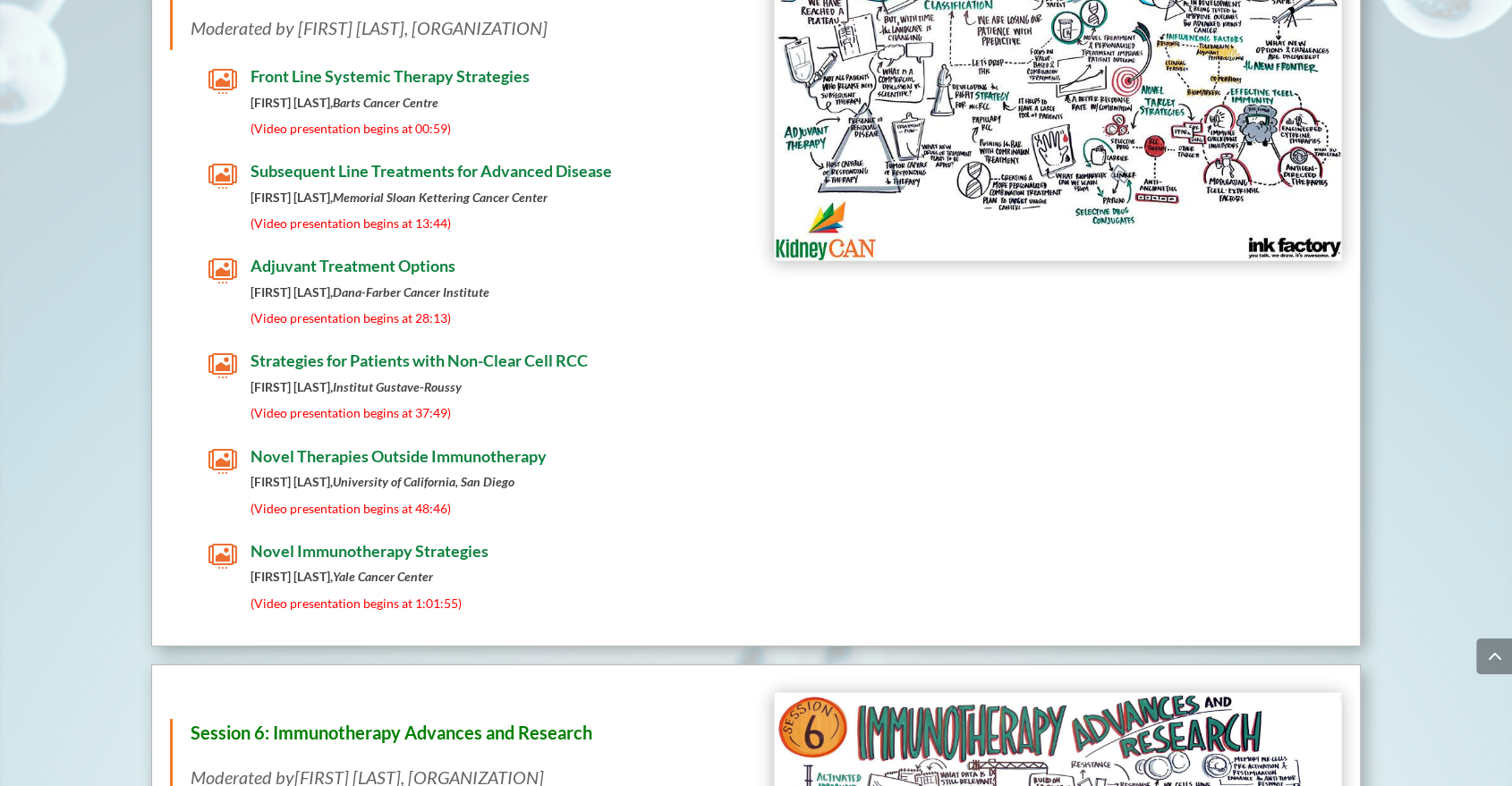 scroll, scrollTop: 5649, scrollLeft: 0, axis: vertical 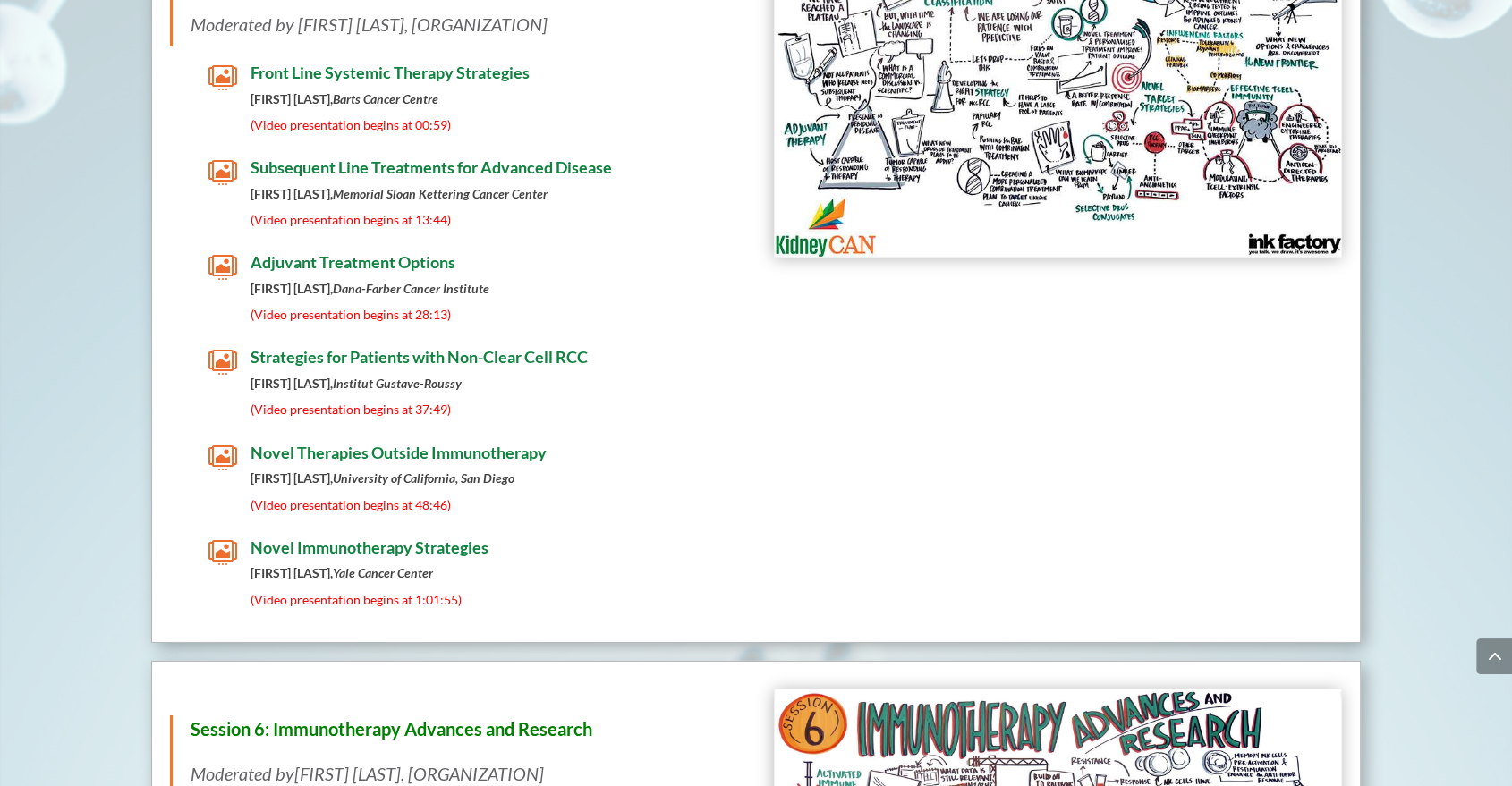 click at bounding box center [756, -36] 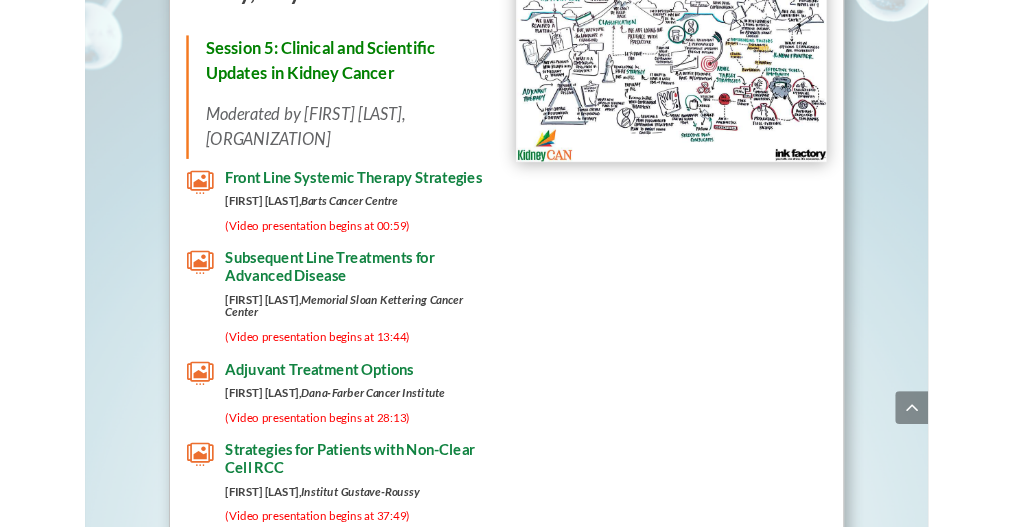 scroll, scrollTop: 5792, scrollLeft: 0, axis: vertical 